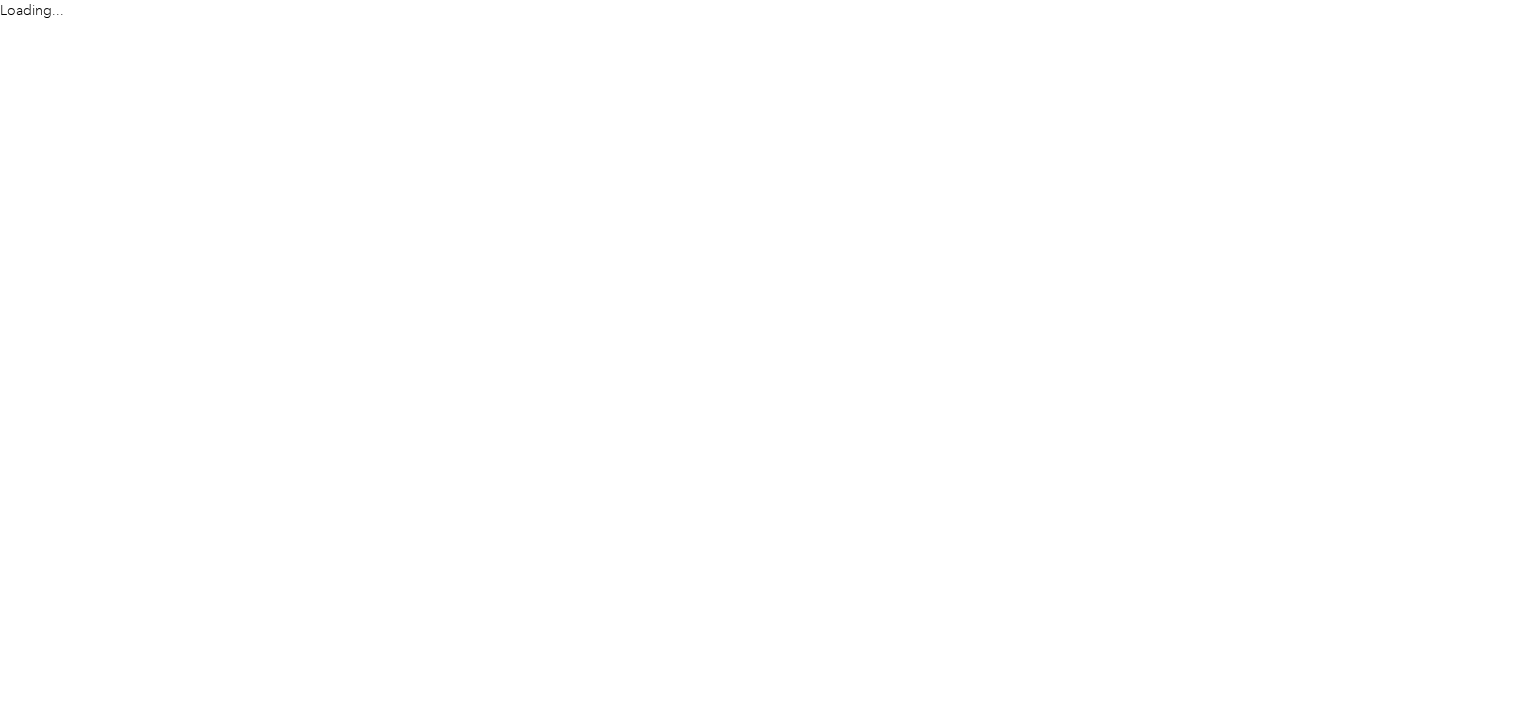 scroll, scrollTop: 0, scrollLeft: 0, axis: both 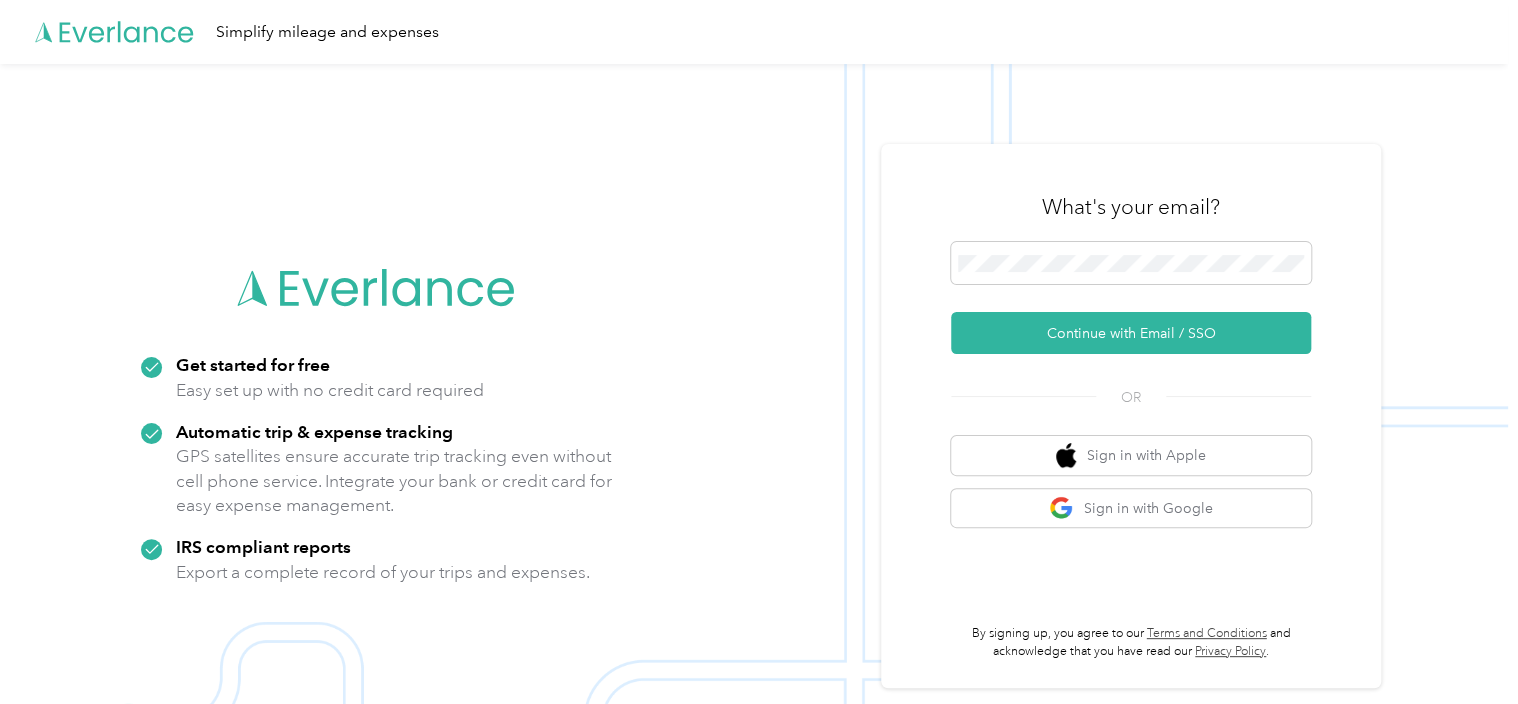 click at bounding box center (1131, 266) 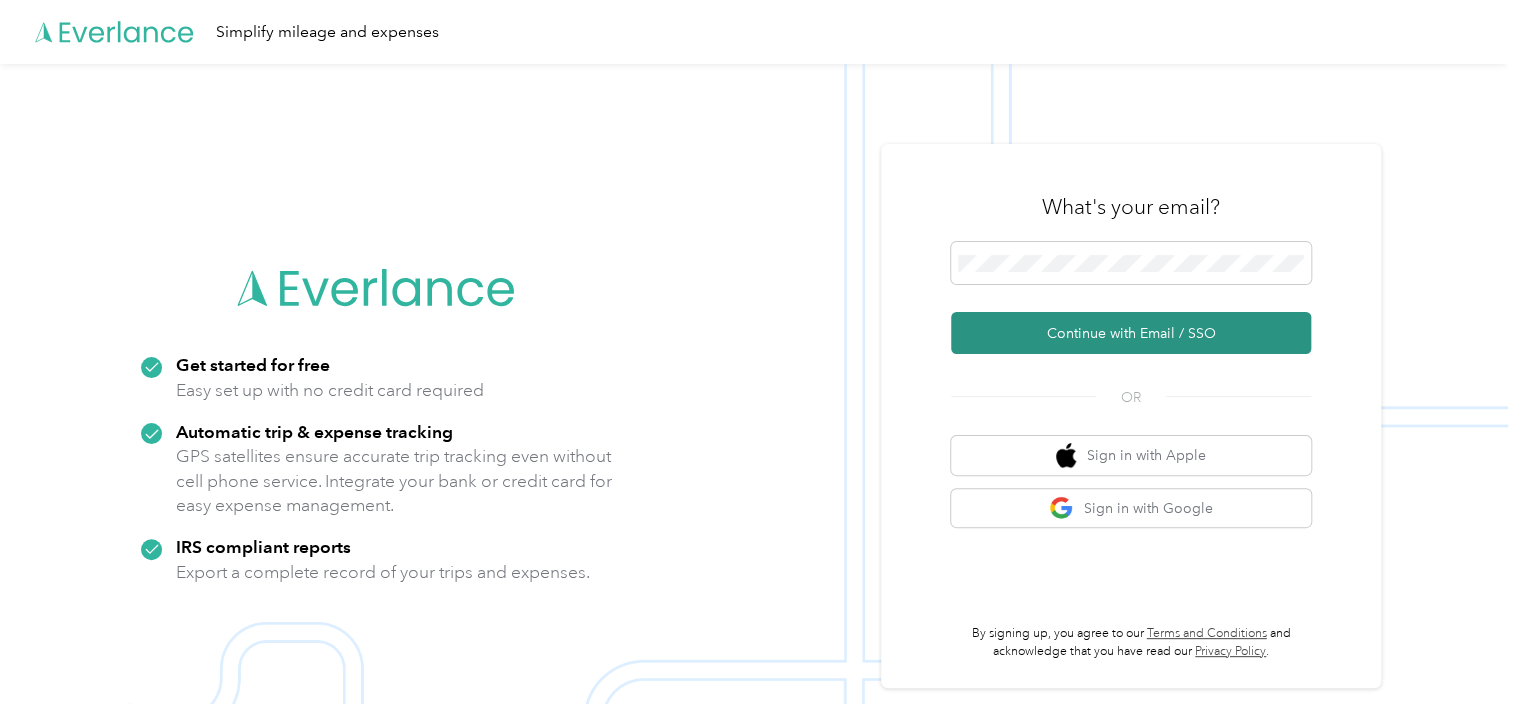 click on "Continue with Email / SSO" at bounding box center [1131, 333] 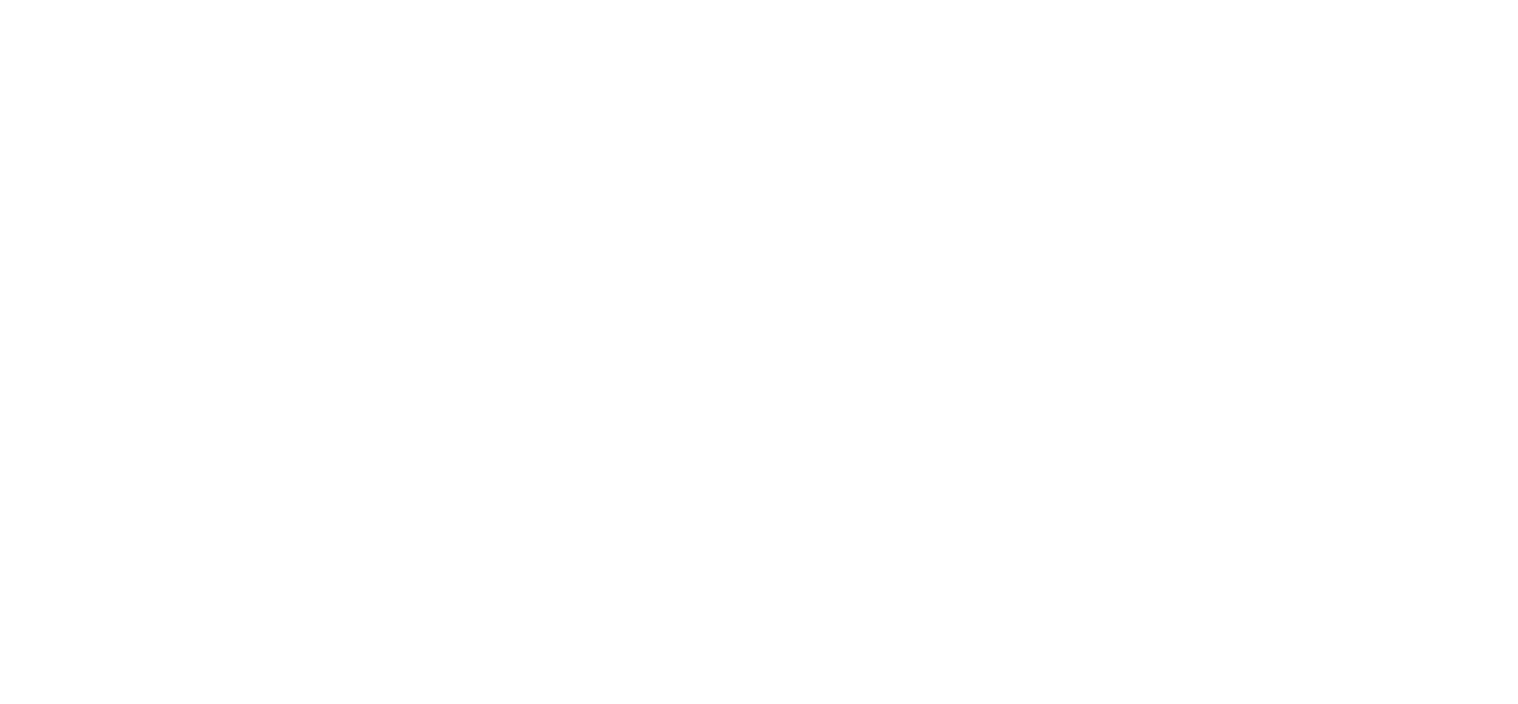scroll, scrollTop: 0, scrollLeft: 0, axis: both 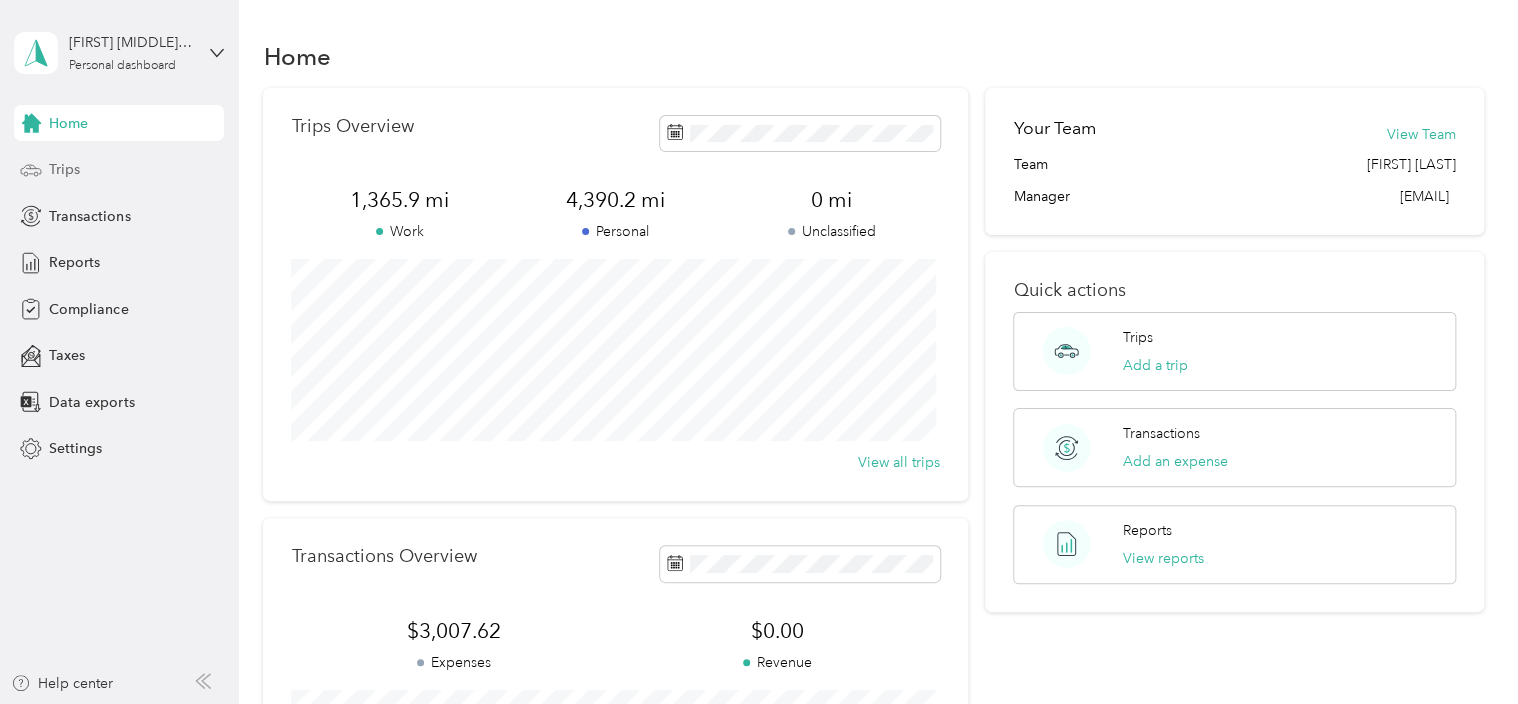 click on "Trips" at bounding box center (64, 169) 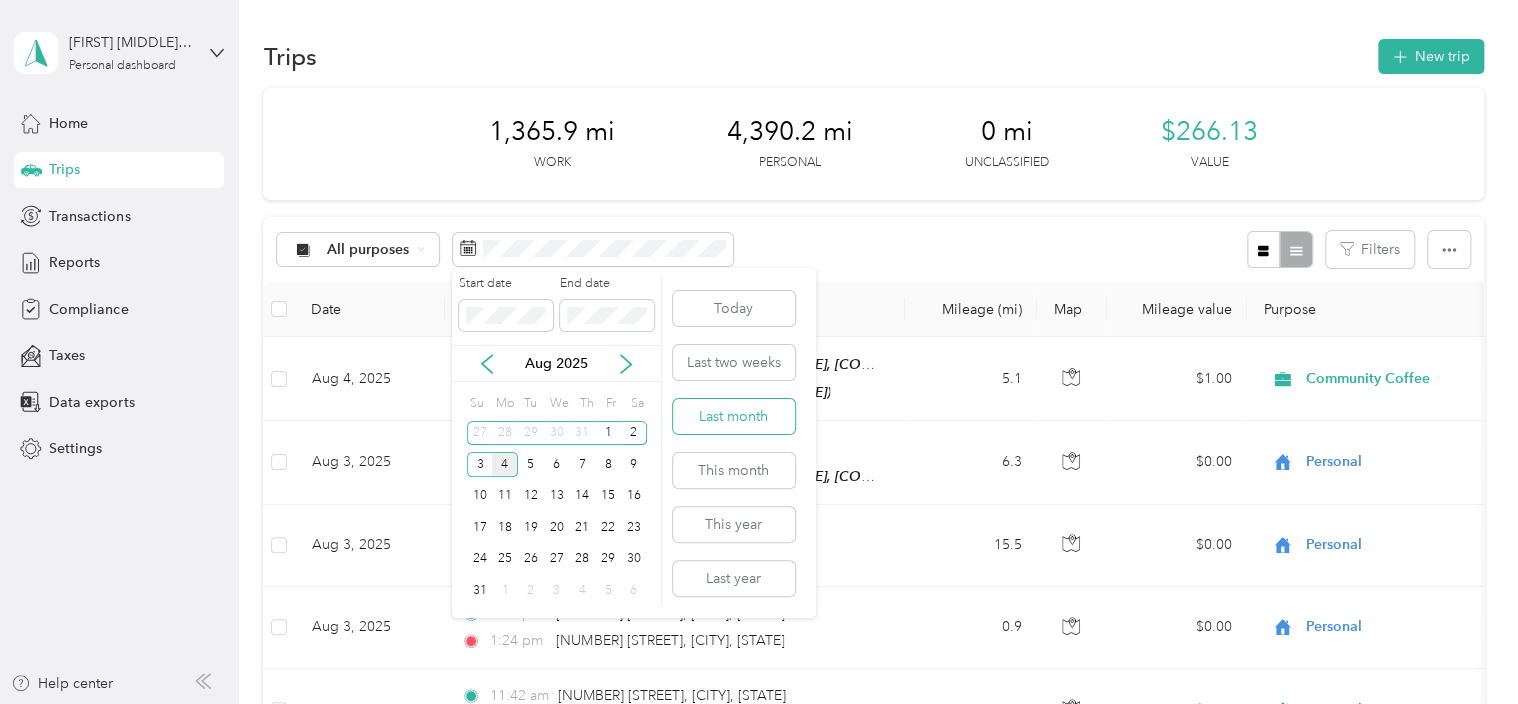 click on "Last month" at bounding box center [734, 416] 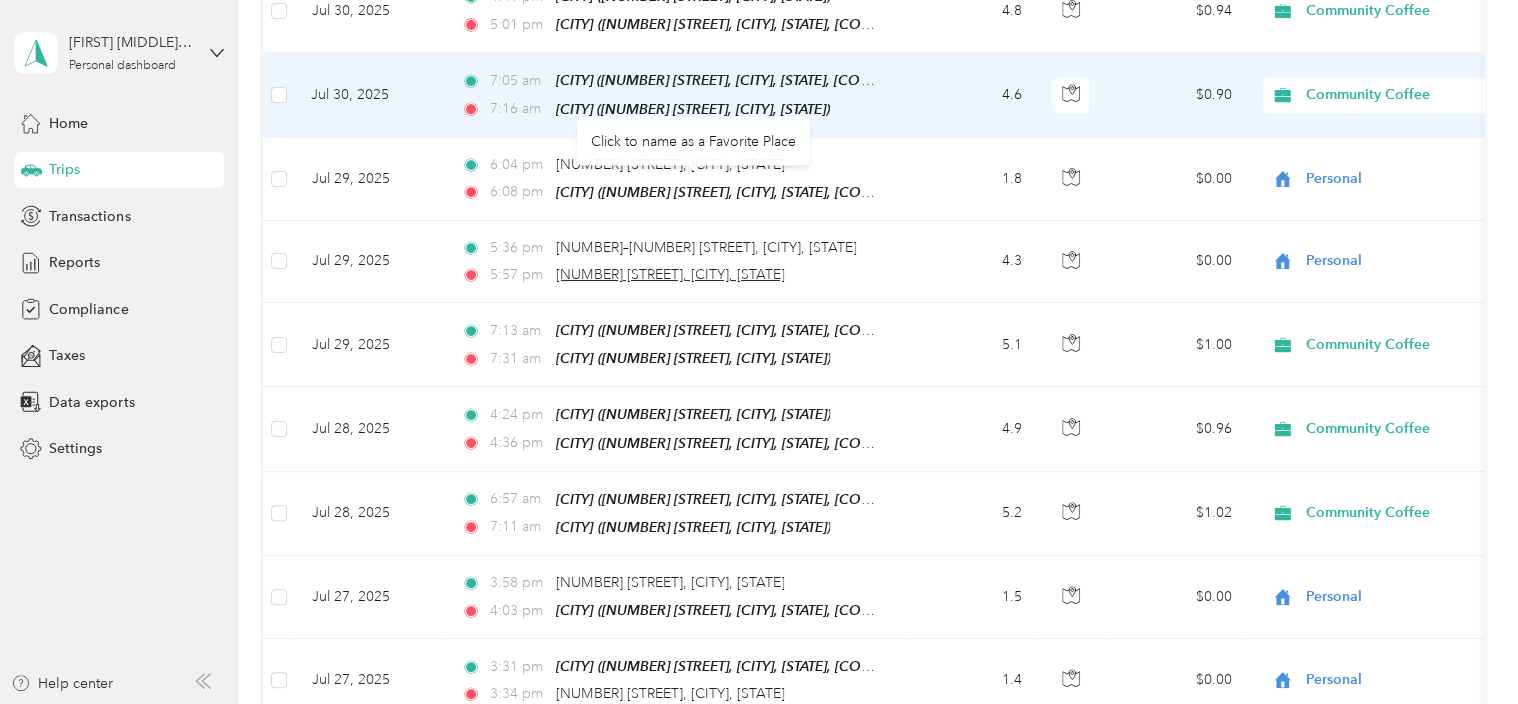 scroll, scrollTop: 600, scrollLeft: 0, axis: vertical 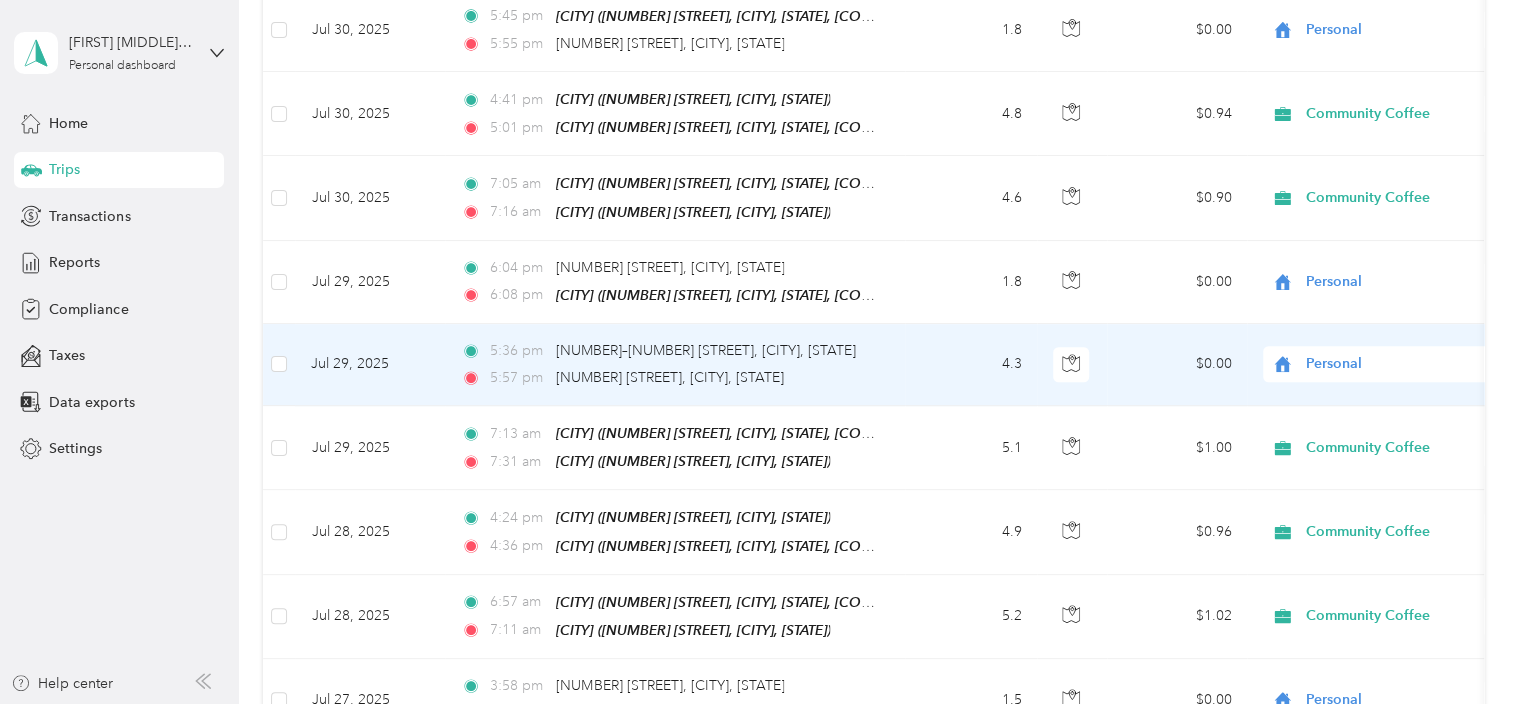 click on "Personal" at bounding box center [1397, 364] 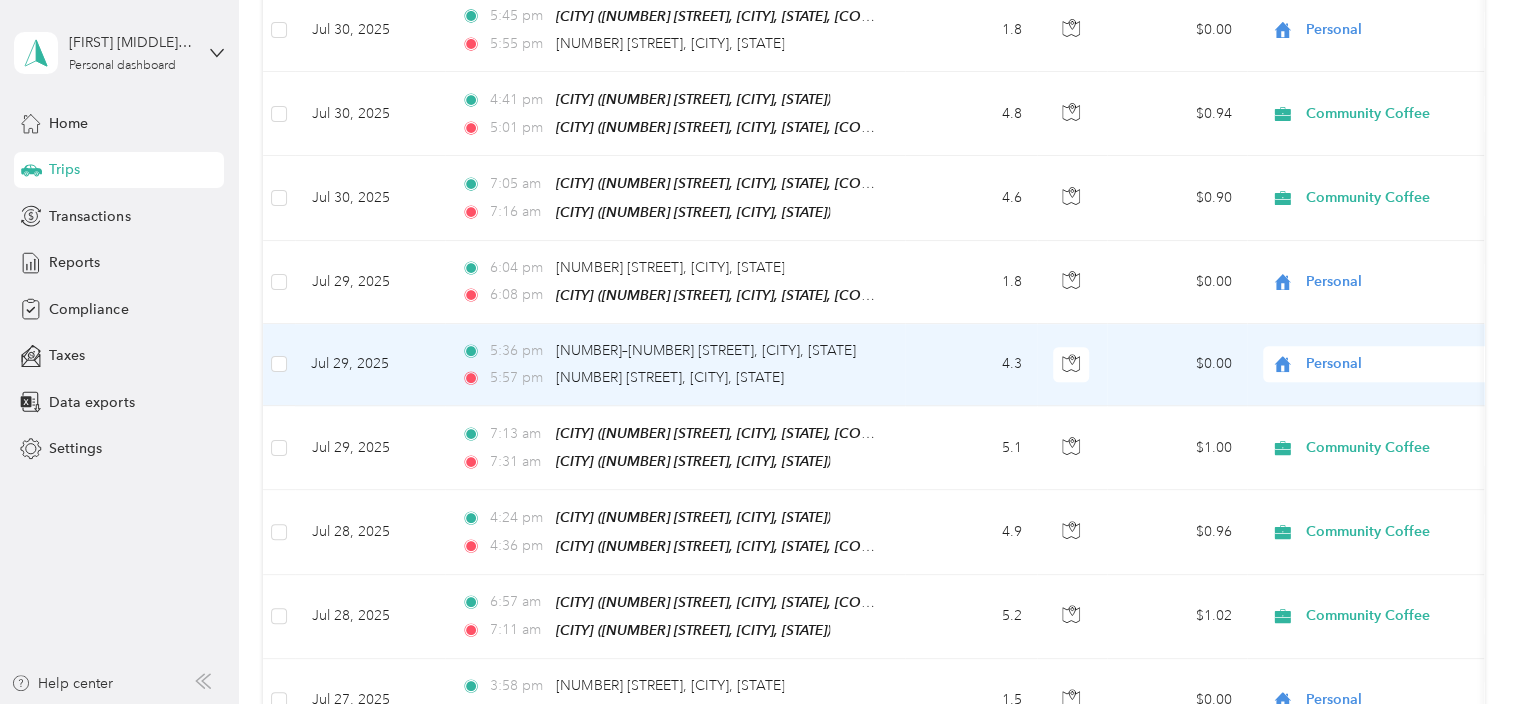 click on "Community Coffee" at bounding box center (1405, 388) 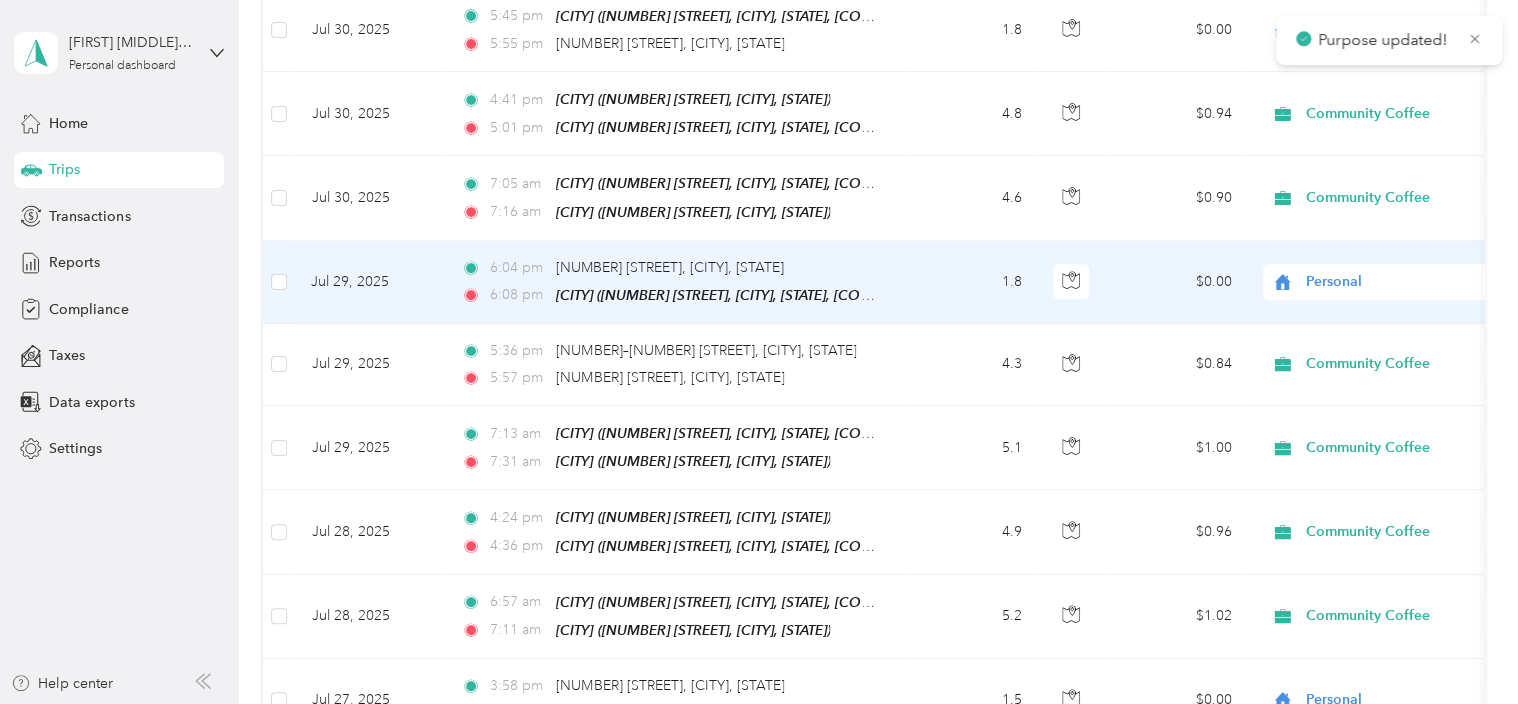 click on "Personal" at bounding box center (1397, 282) 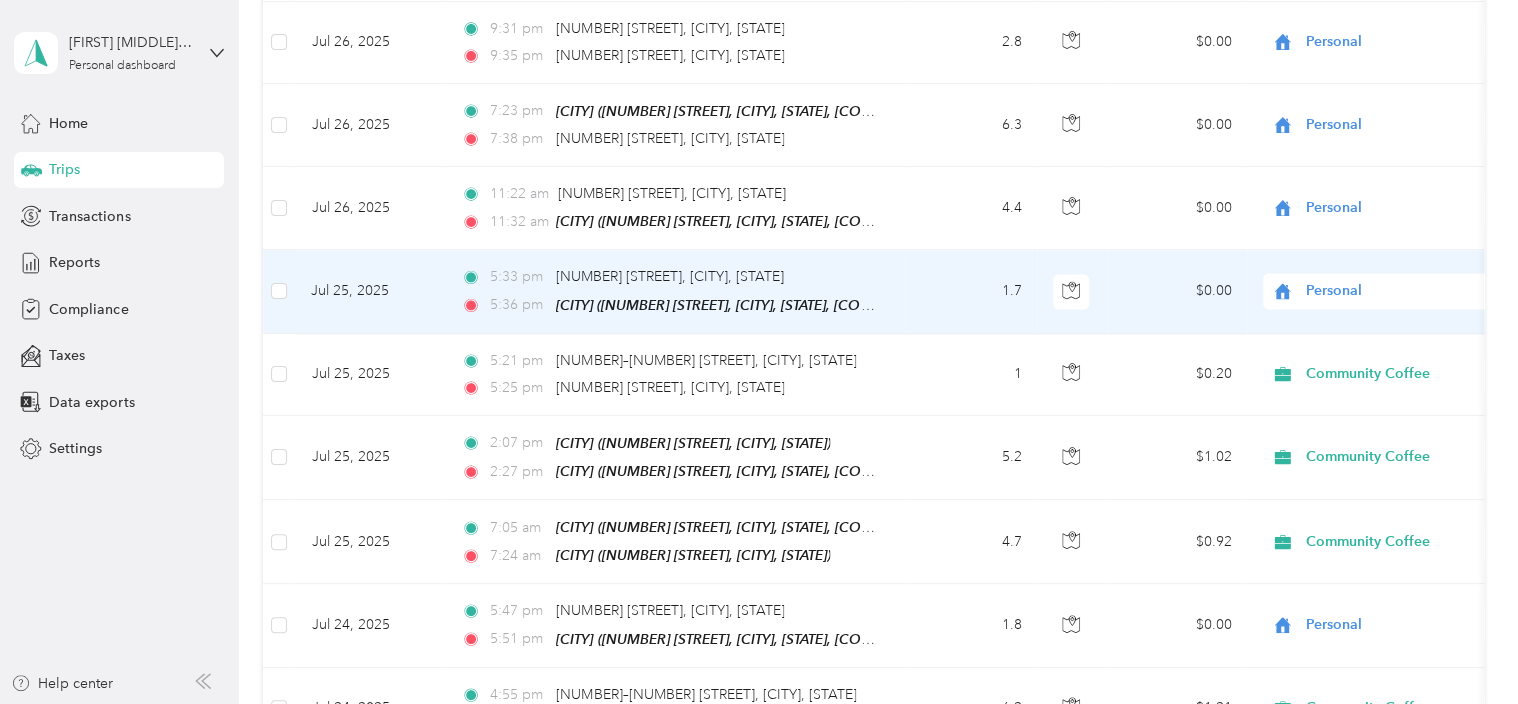 scroll, scrollTop: 1600, scrollLeft: 0, axis: vertical 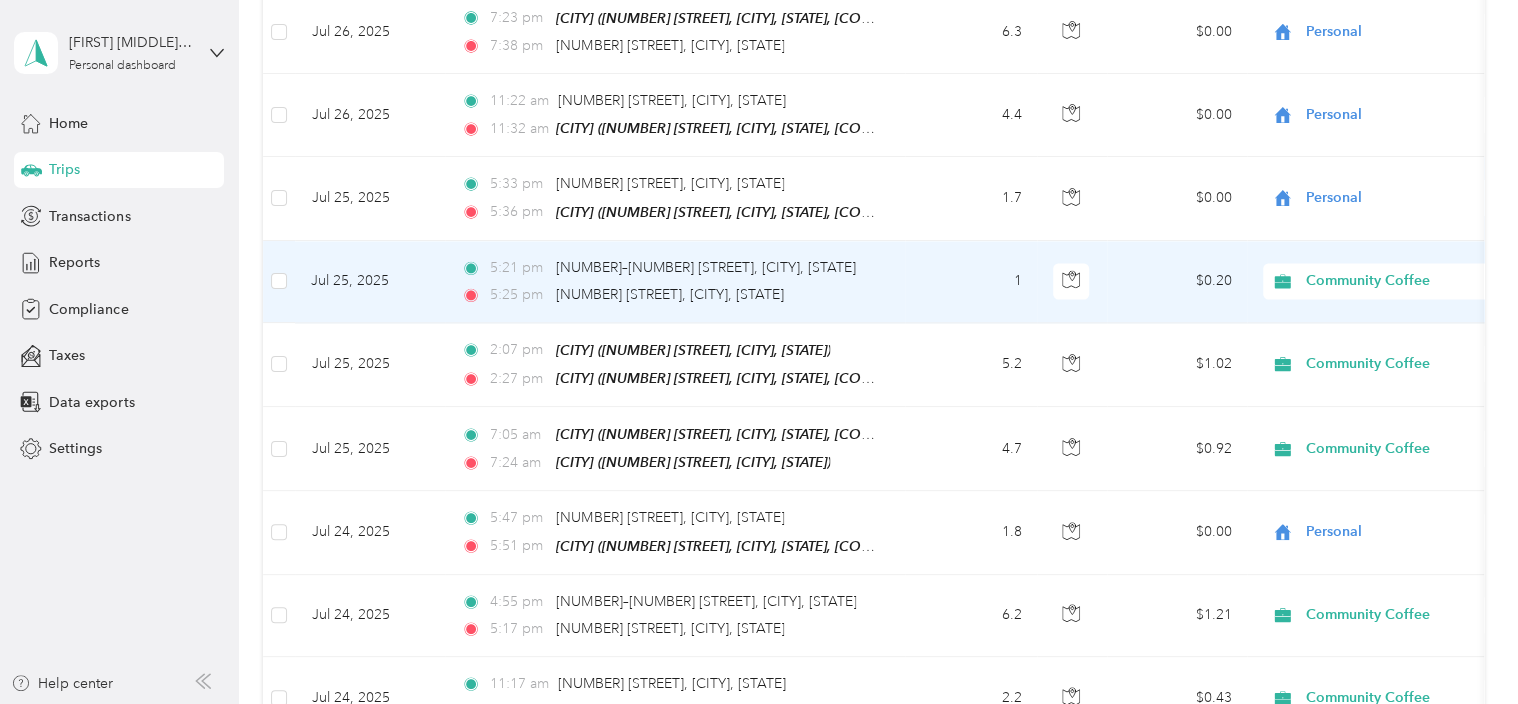 click on "Community Coffee" at bounding box center (1397, 281) 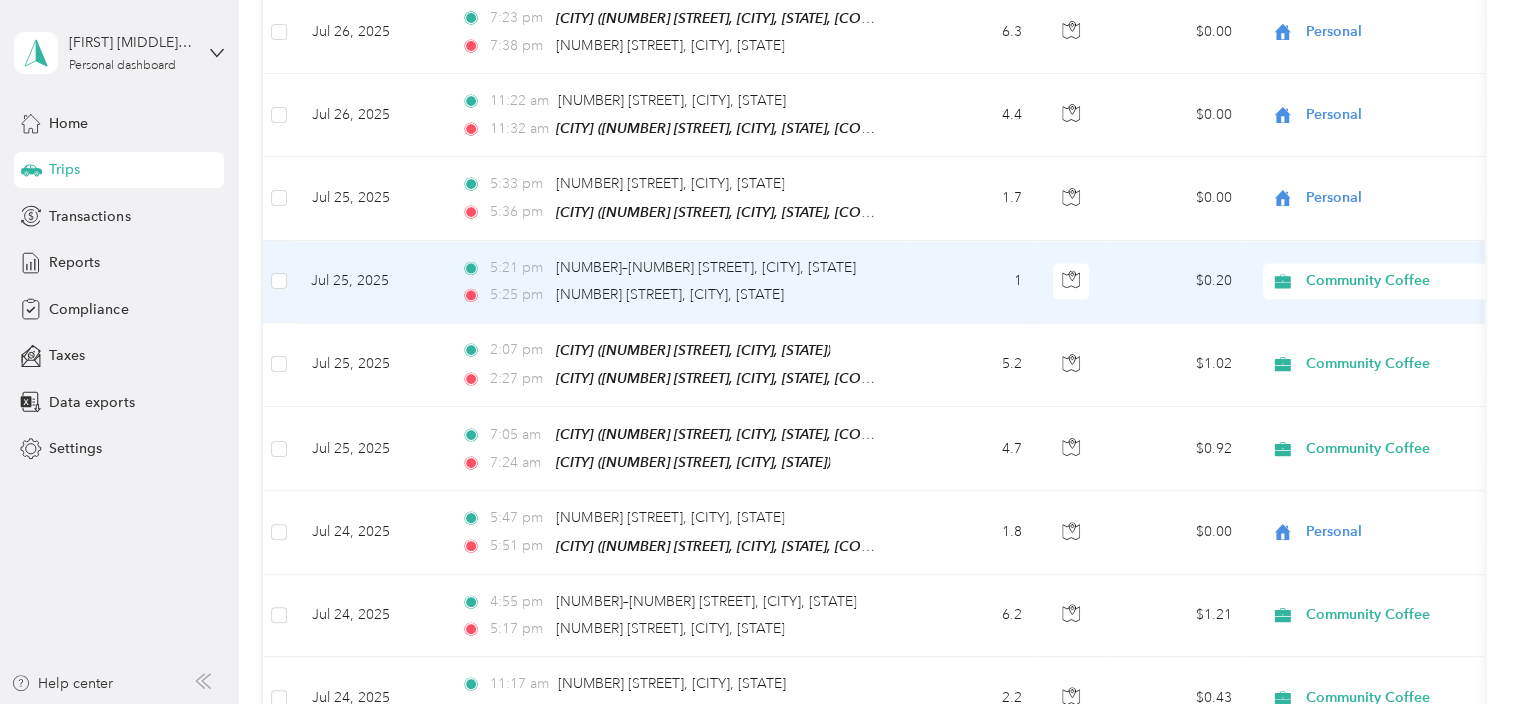 click on "Jul 31, [YEAR] [TIME] [CITY] ([NUMBER] [STREET], [CITY], [STATE]) [TIME] [CITY] ([NUMBER] [STREET], [CITY], [STATE]) [PRICE] [BRAND] [METHOD]
Jul 1 - 31, [YEAR]
Jul 31, [YEAR] [TIME] [CITY] ([NUMBER] [STREET], [CITY], [STATE]) [TIME] [CITY] ([NUMBER] [STREET], [CITY], [STATE]) [PRICE] [BRAND] [METHOD]
Jul 1 - 31, [YEAR]
Jul 30, [YEAR] [TIME] [NUMBER] [STREET], [CITY], [STATE] [TIME] [CITY] ([NUMBER] [STREET], [CITY], [STATE]) [PRICE] [BRAND] [METHOD]
--
Jul 30, [YEAR] [TIME] [CITY] ([NUMBER] [STREET], [CITY], [STATE]) [TIME] [PRICE] [BRAND]" at bounding box center [754, 352] 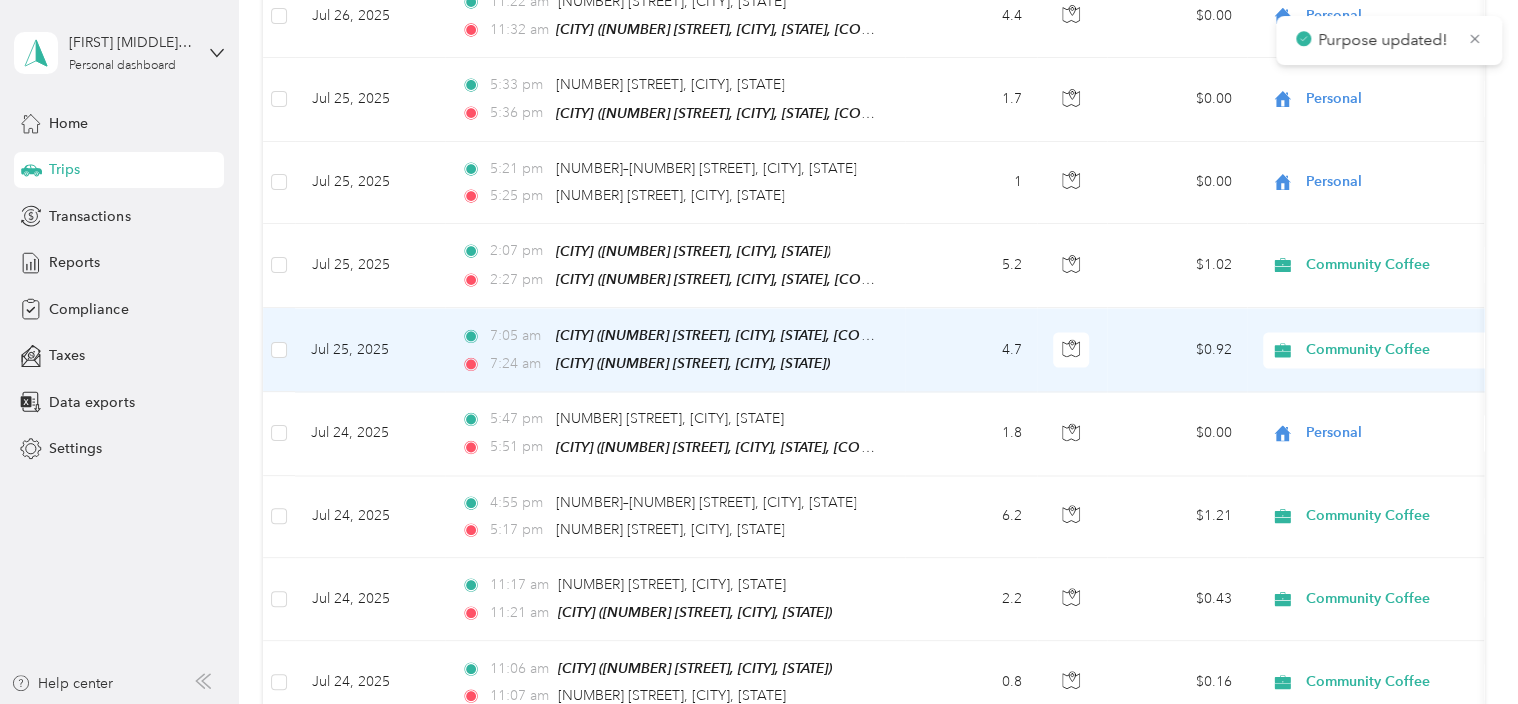 scroll, scrollTop: 1700, scrollLeft: 0, axis: vertical 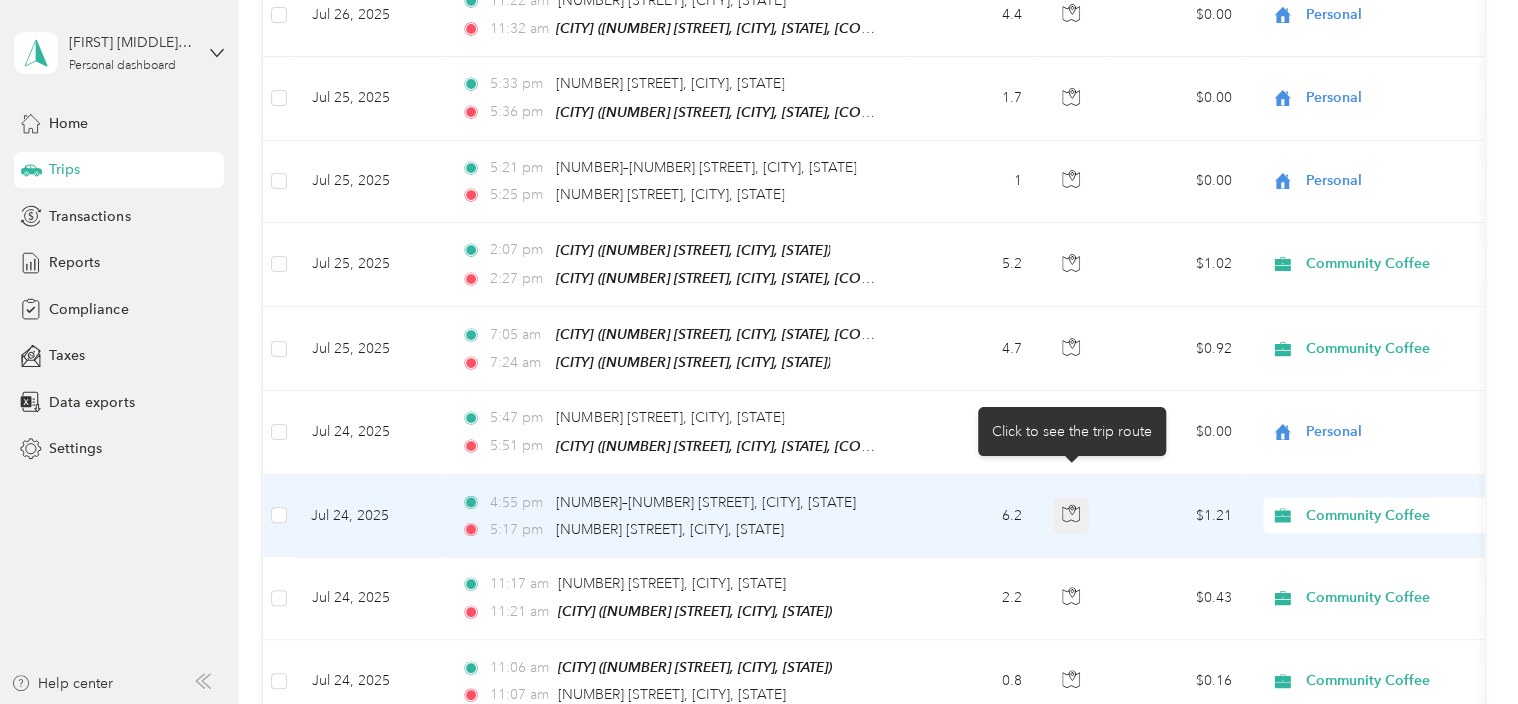 click 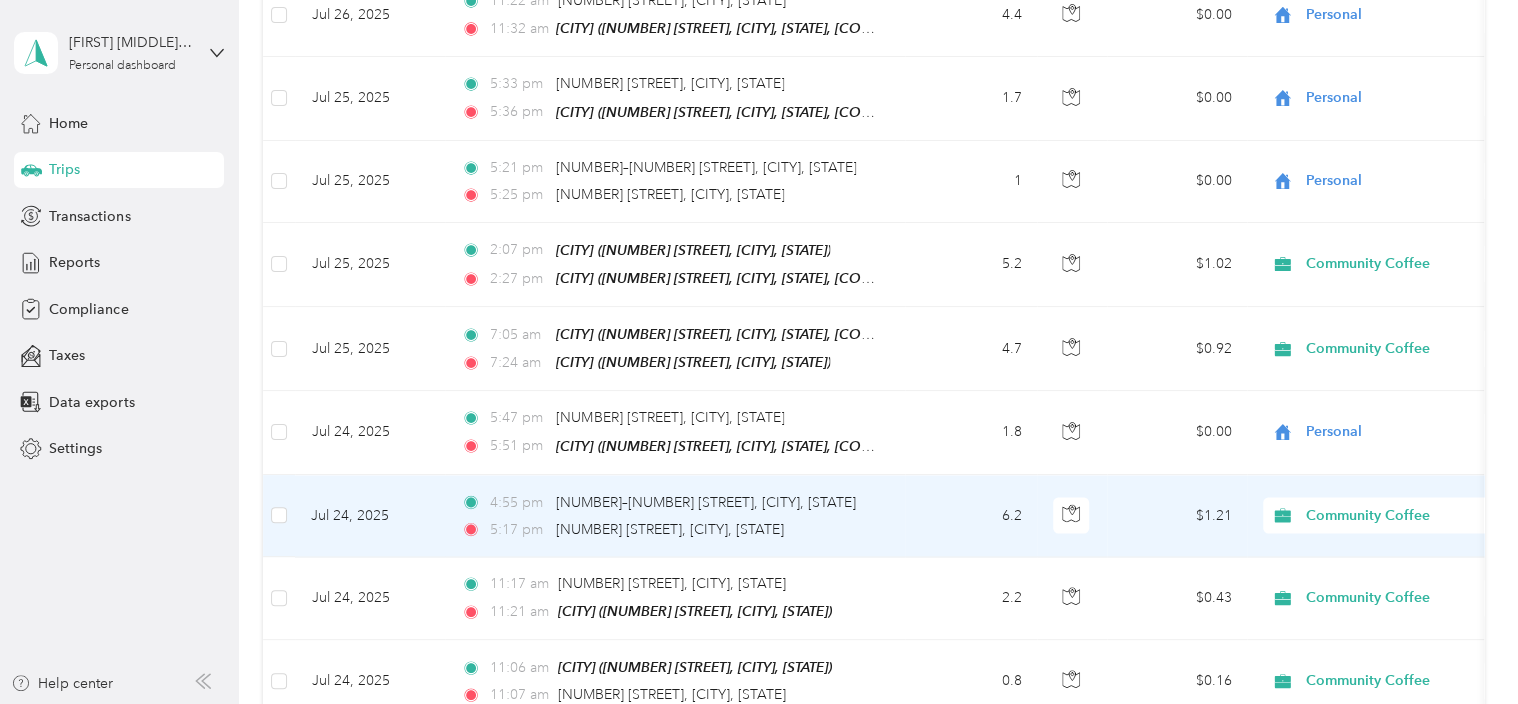 click on "$1.21" at bounding box center (1177, 516) 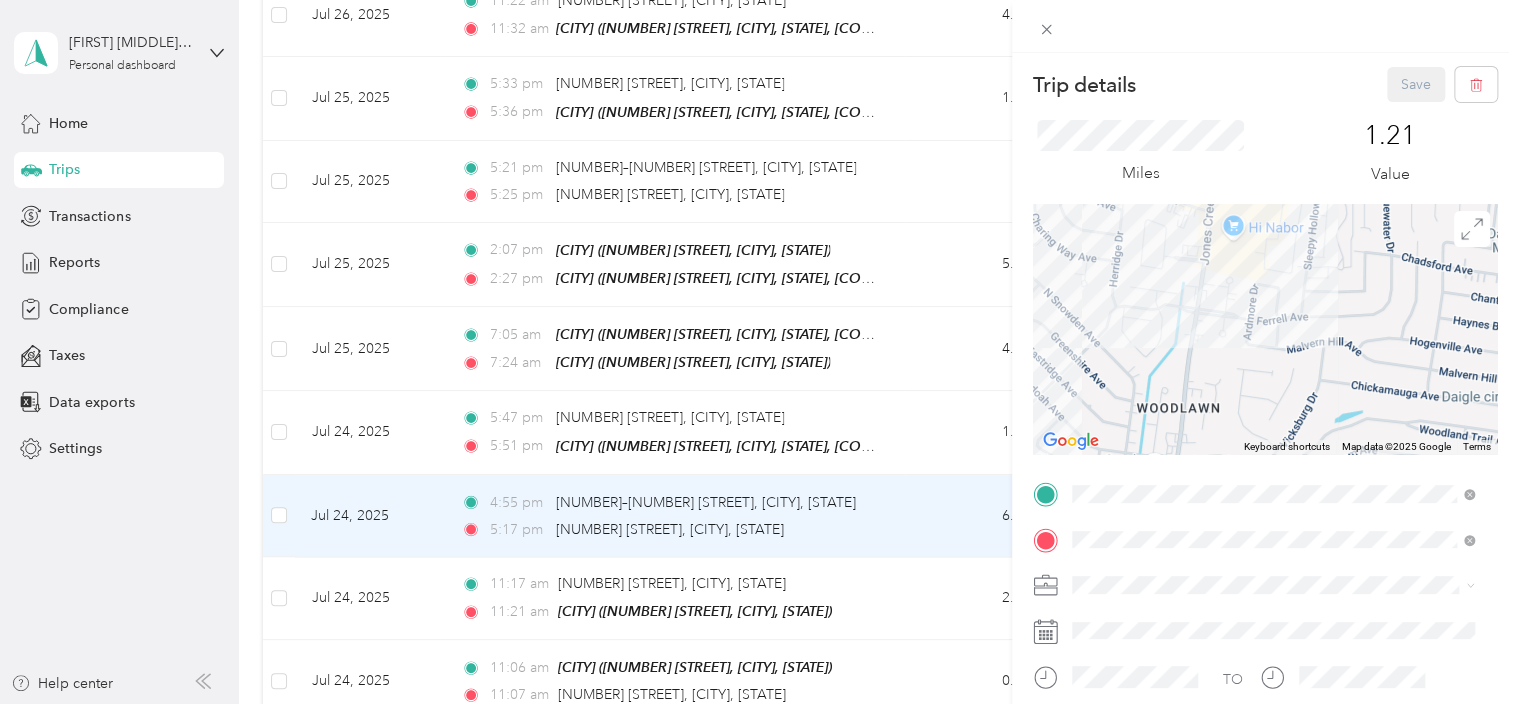 drag, startPoint x: 1348, startPoint y: 299, endPoint x: 1275, endPoint y: 398, distance: 123.00407 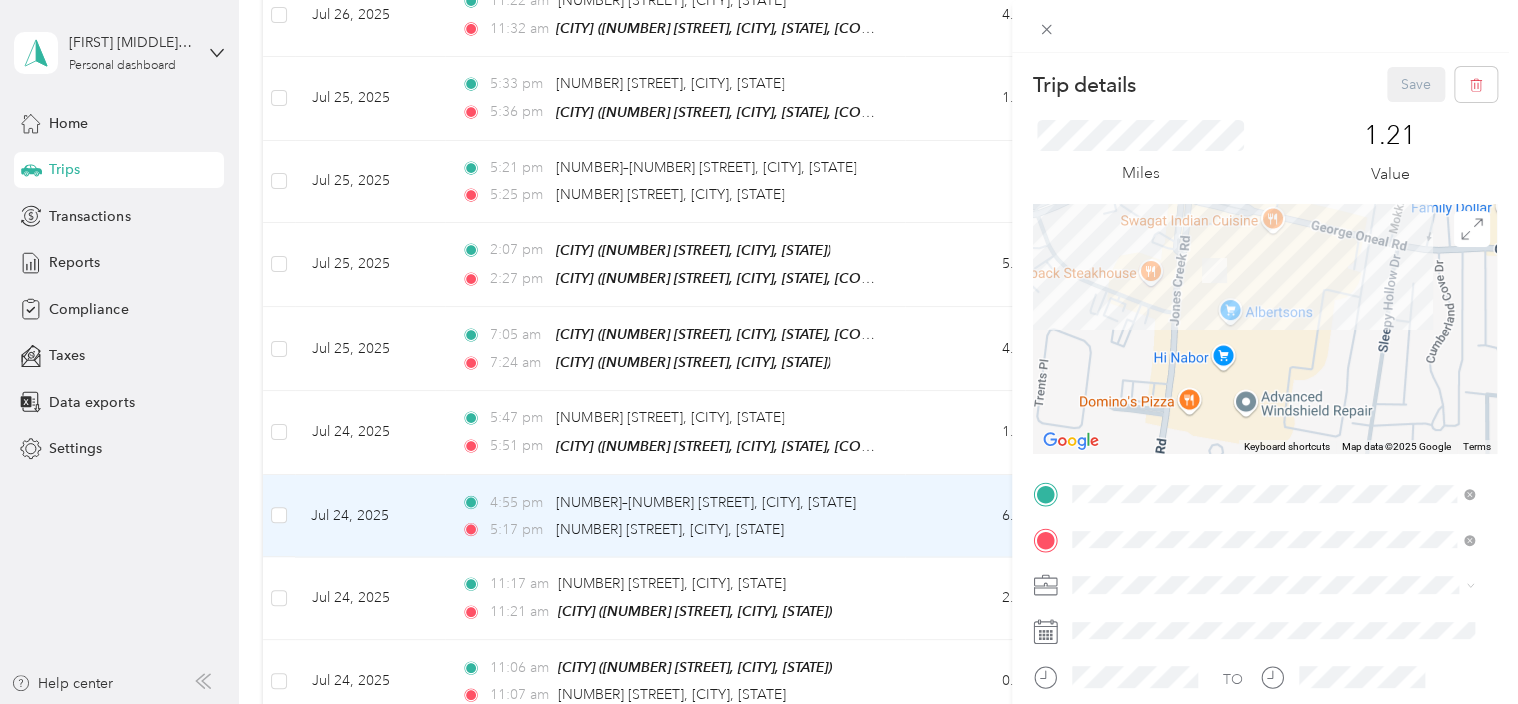 drag, startPoint x: 1212, startPoint y: 243, endPoint x: 1228, endPoint y: 318, distance: 76.687675 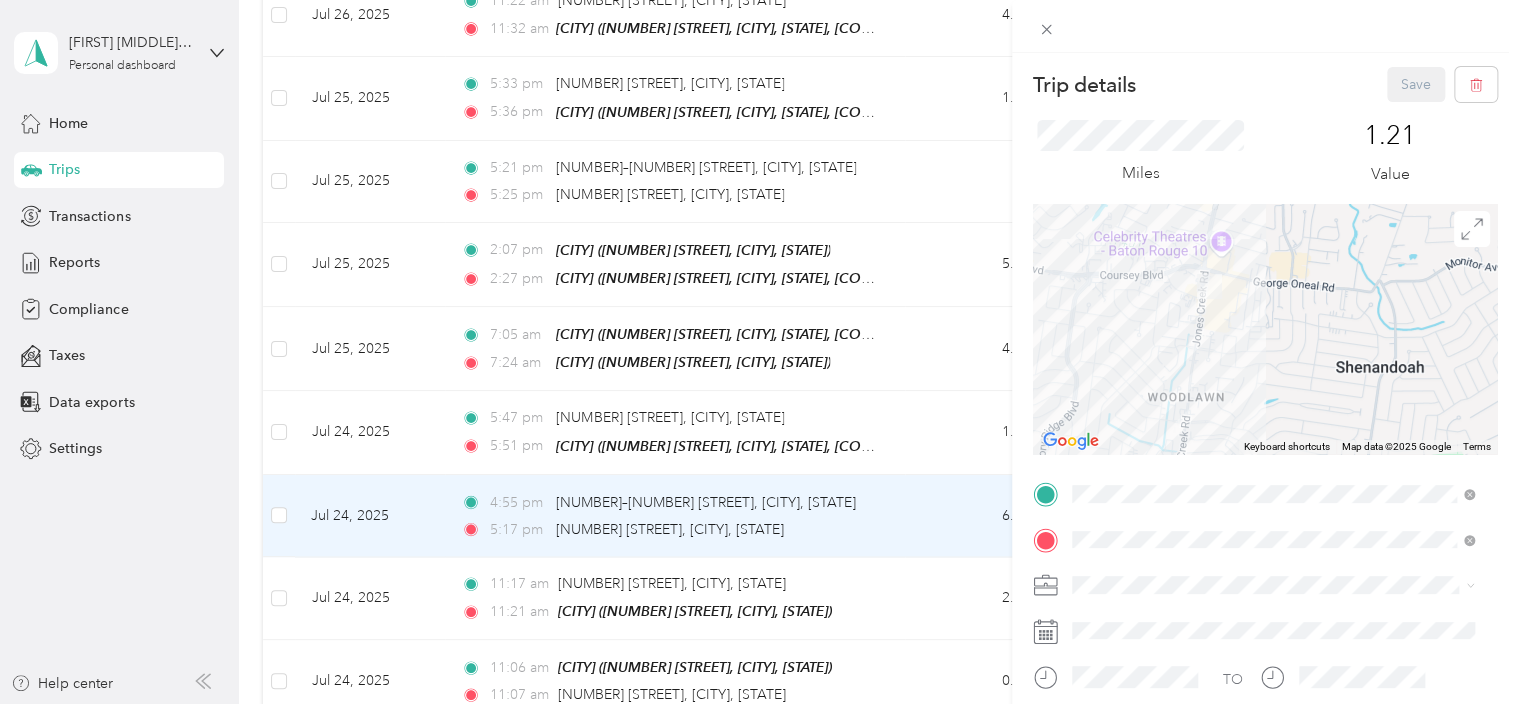 click on "Trip details Save This trip cannot be edited because it is either under review, approved, or paid. Contact your Team Manager to edit it. Miles 1.21 Value  To navigate the map with touch gestures double-tap and hold your finger on the map, then drag the map. ← Move left → Move right ↑ Move up ↓ Move down + Zoom in - Zoom out Home Jump left by 75% End Jump right by 75% Page Up Jump up by 75% Page Down Jump down by 75% Keyboard shortcuts Map Data Map data ©2025 Google Map data ©2025 Google 500 m  Click to toggle between metric and imperial units Terms Report a map error TO Add photo" at bounding box center (759, 352) 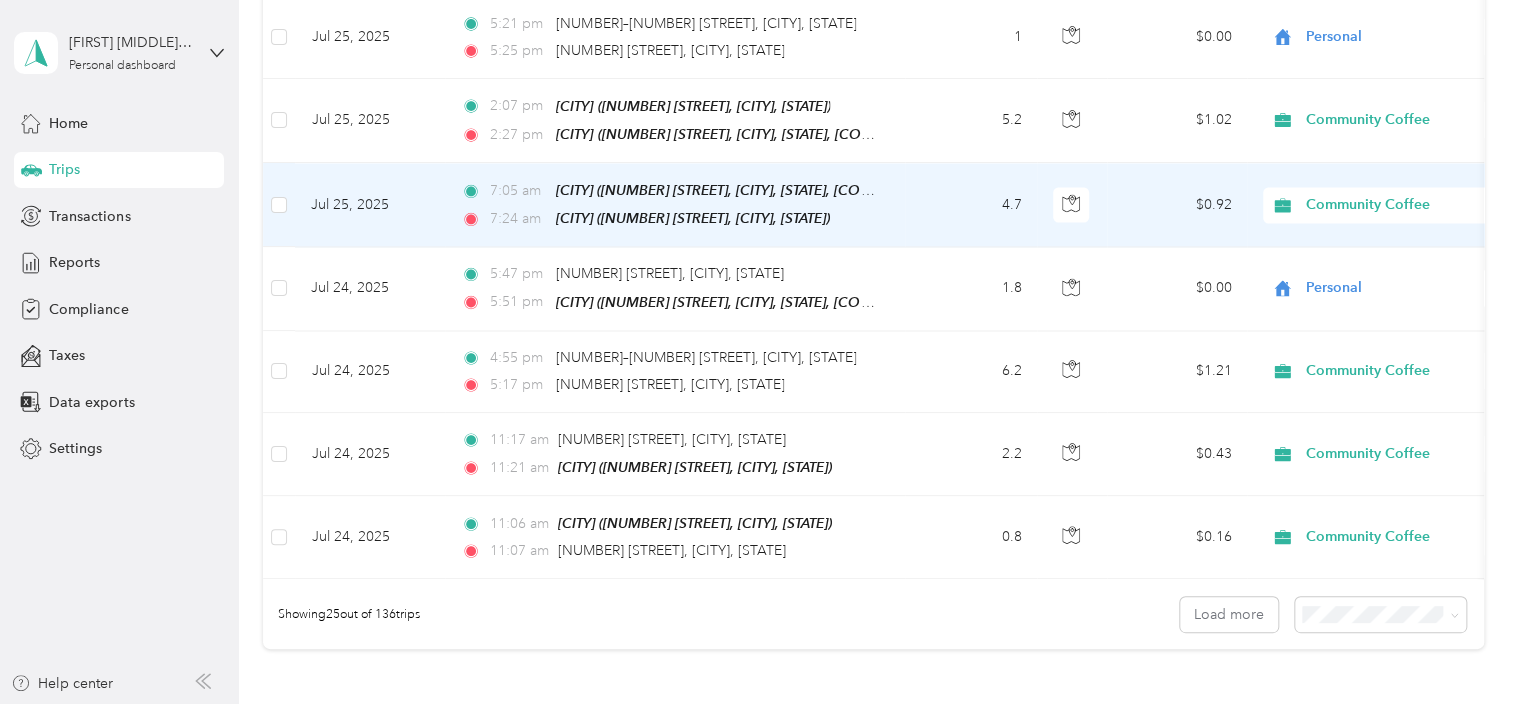 scroll, scrollTop: 1845, scrollLeft: 0, axis: vertical 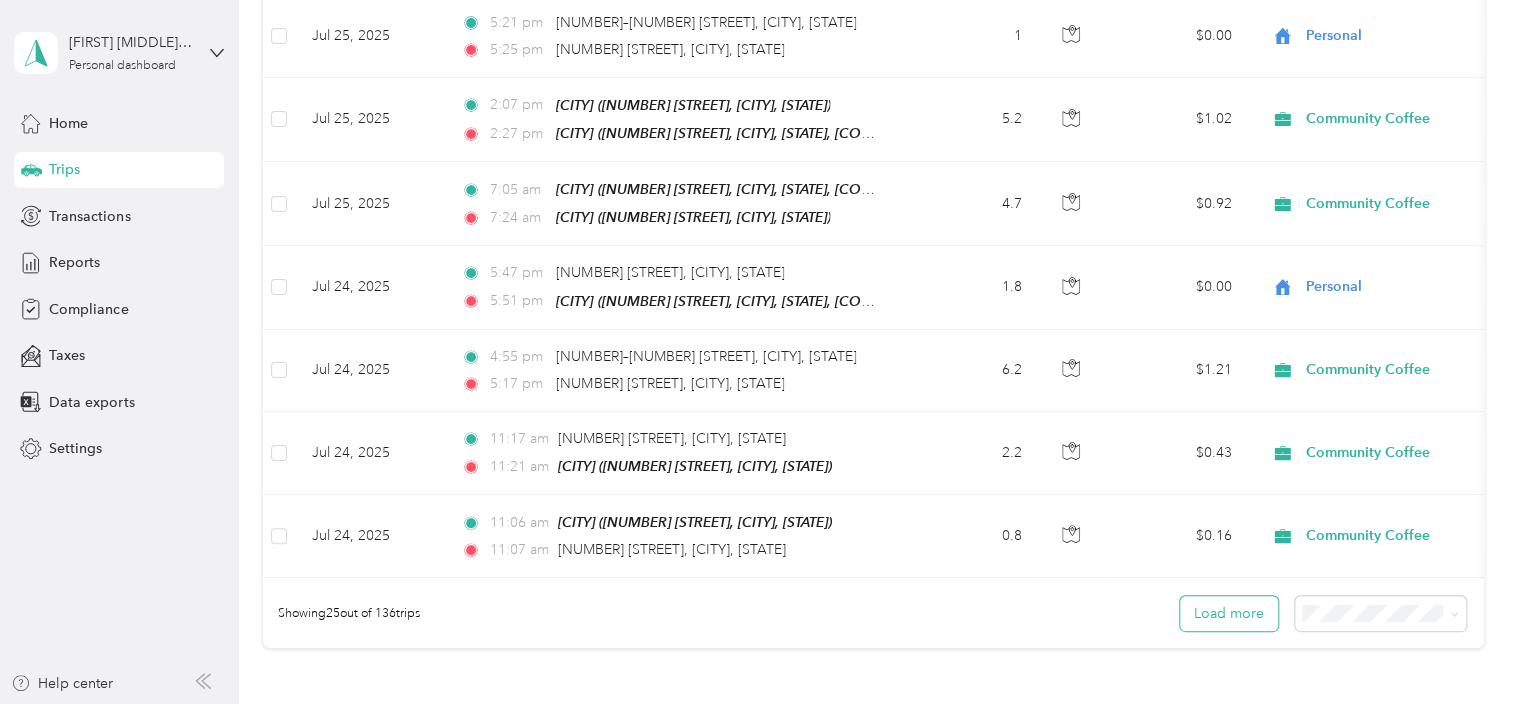 click on "Load more" at bounding box center (1229, 613) 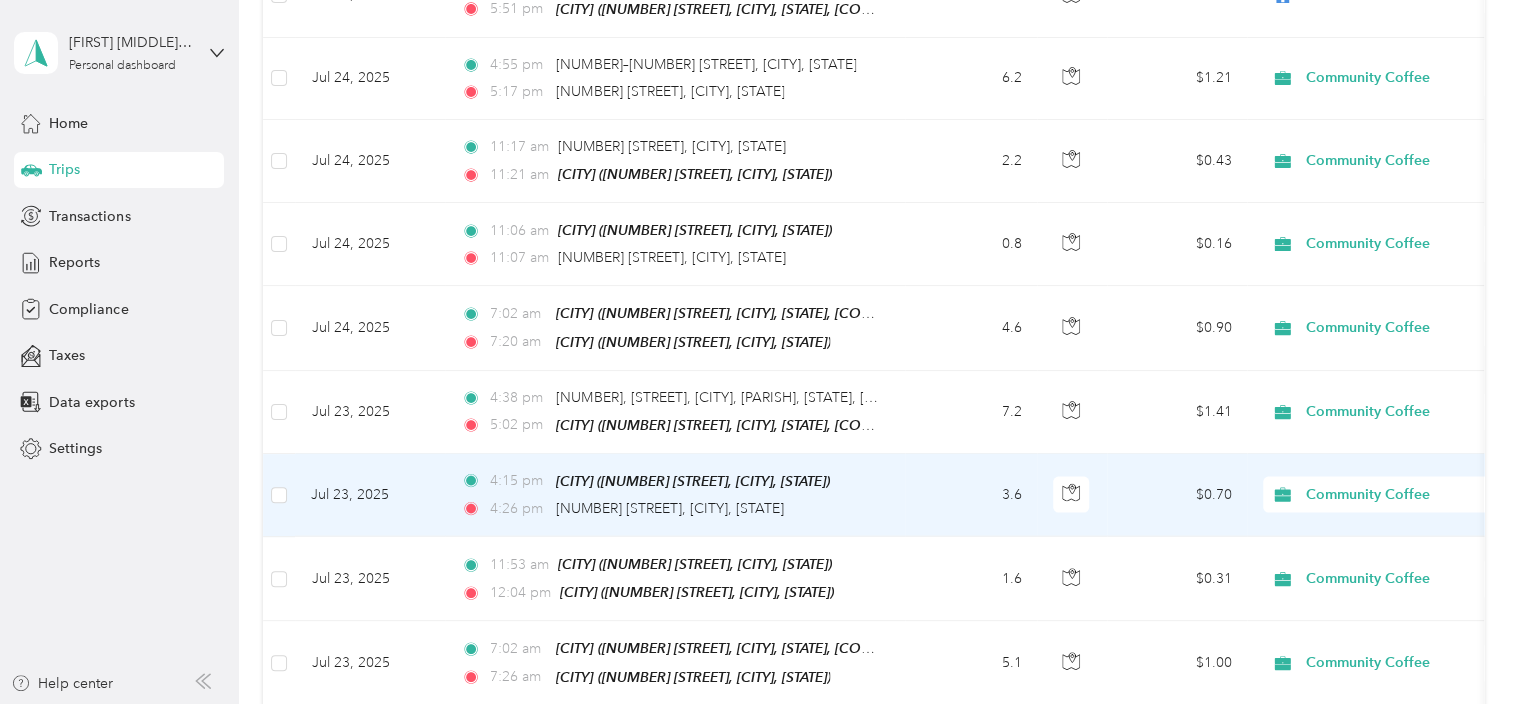 scroll, scrollTop: 2245, scrollLeft: 0, axis: vertical 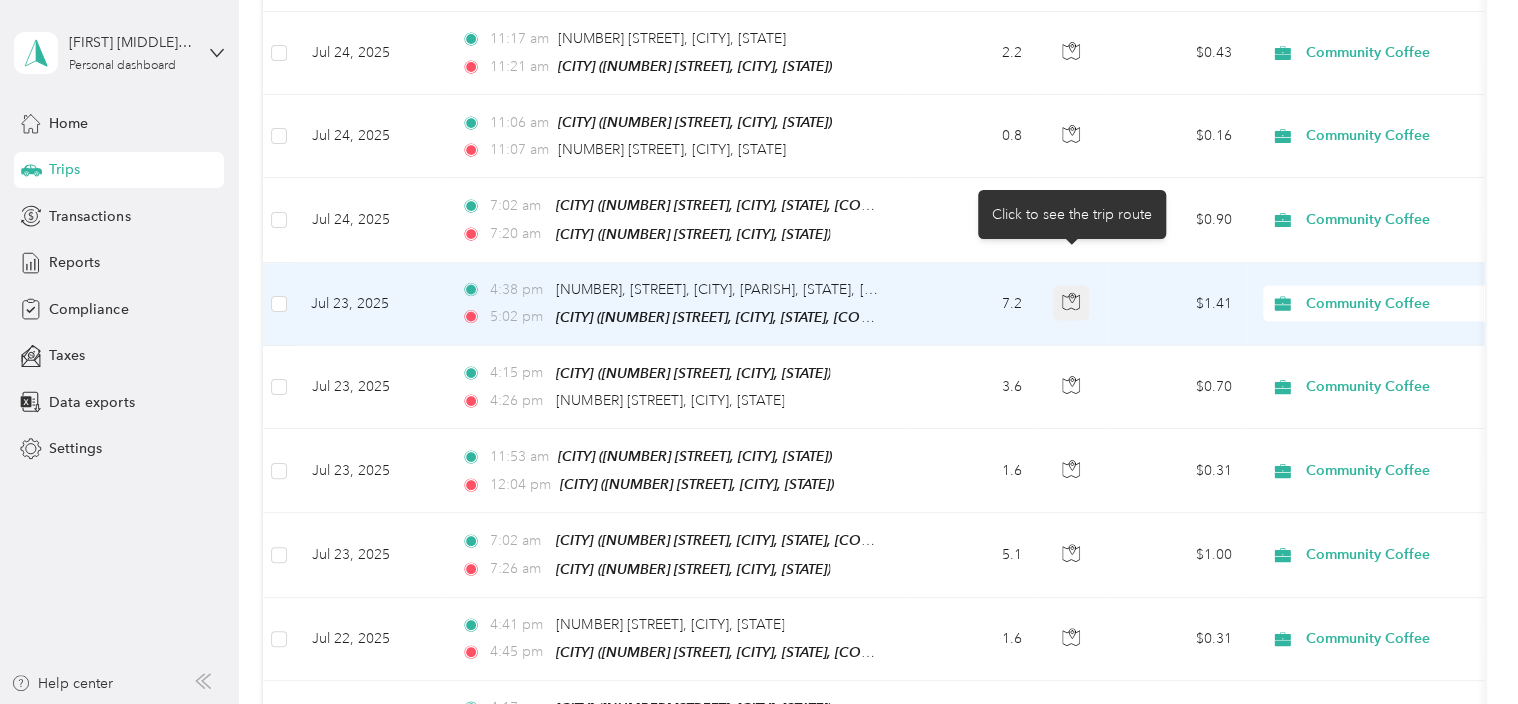 click 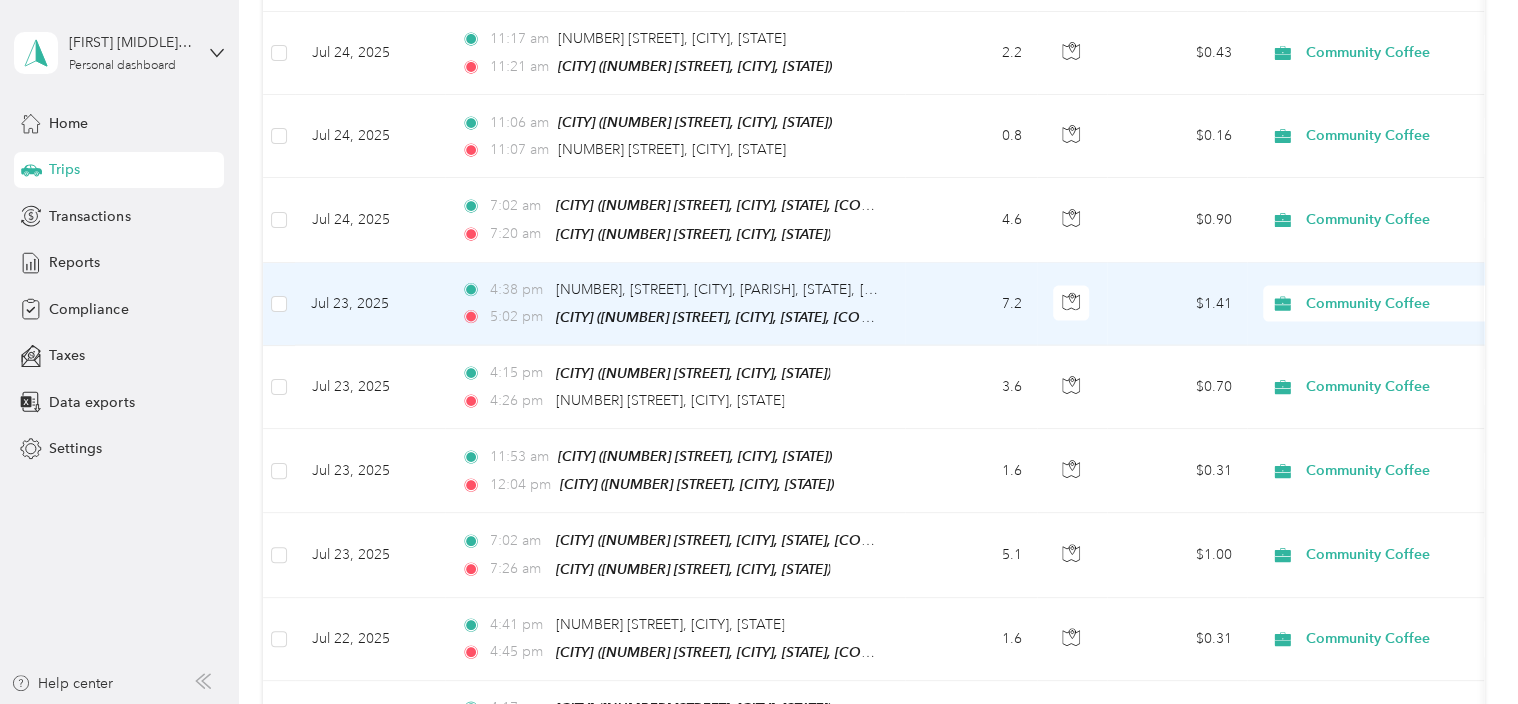 click on "7.2" at bounding box center [971, 304] 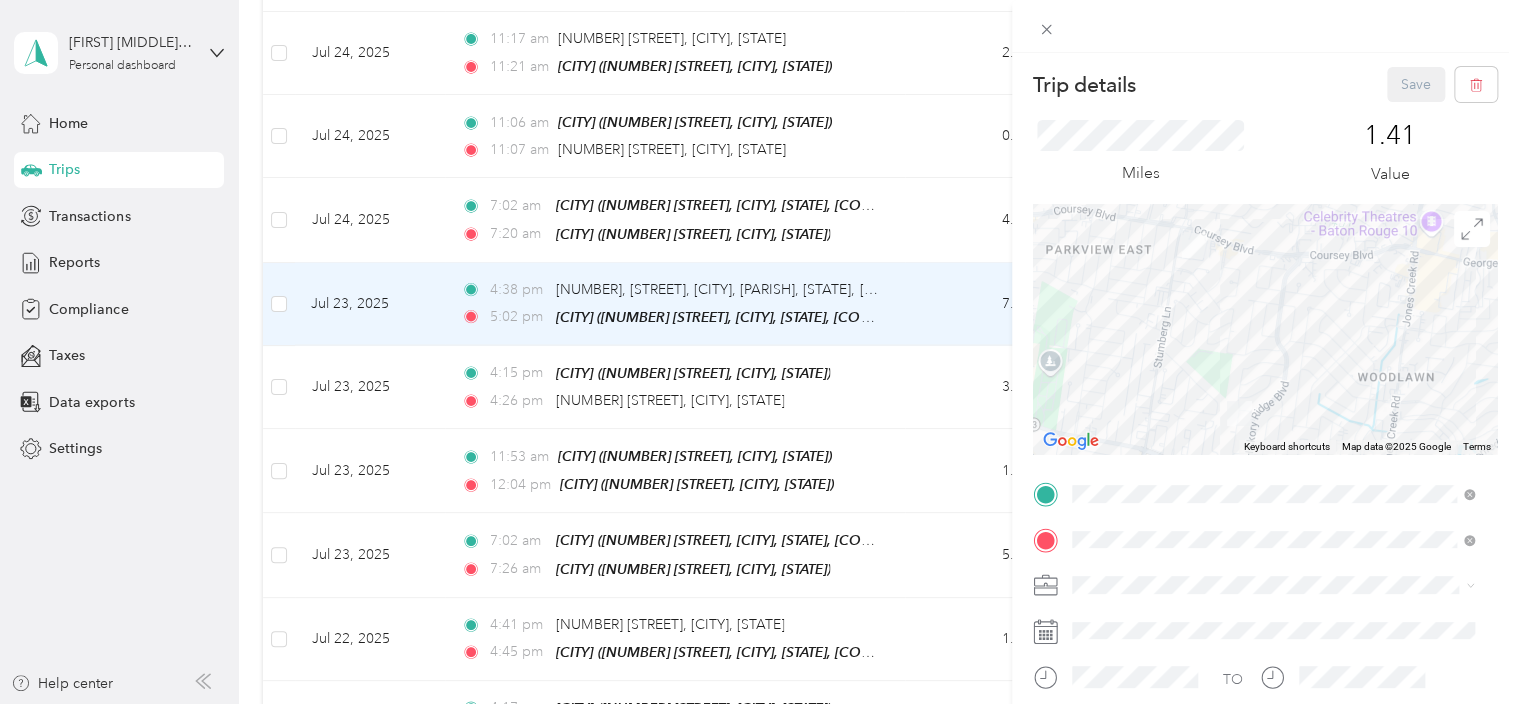 drag, startPoint x: 1372, startPoint y: 393, endPoint x: 1365, endPoint y: 260, distance: 133.18408 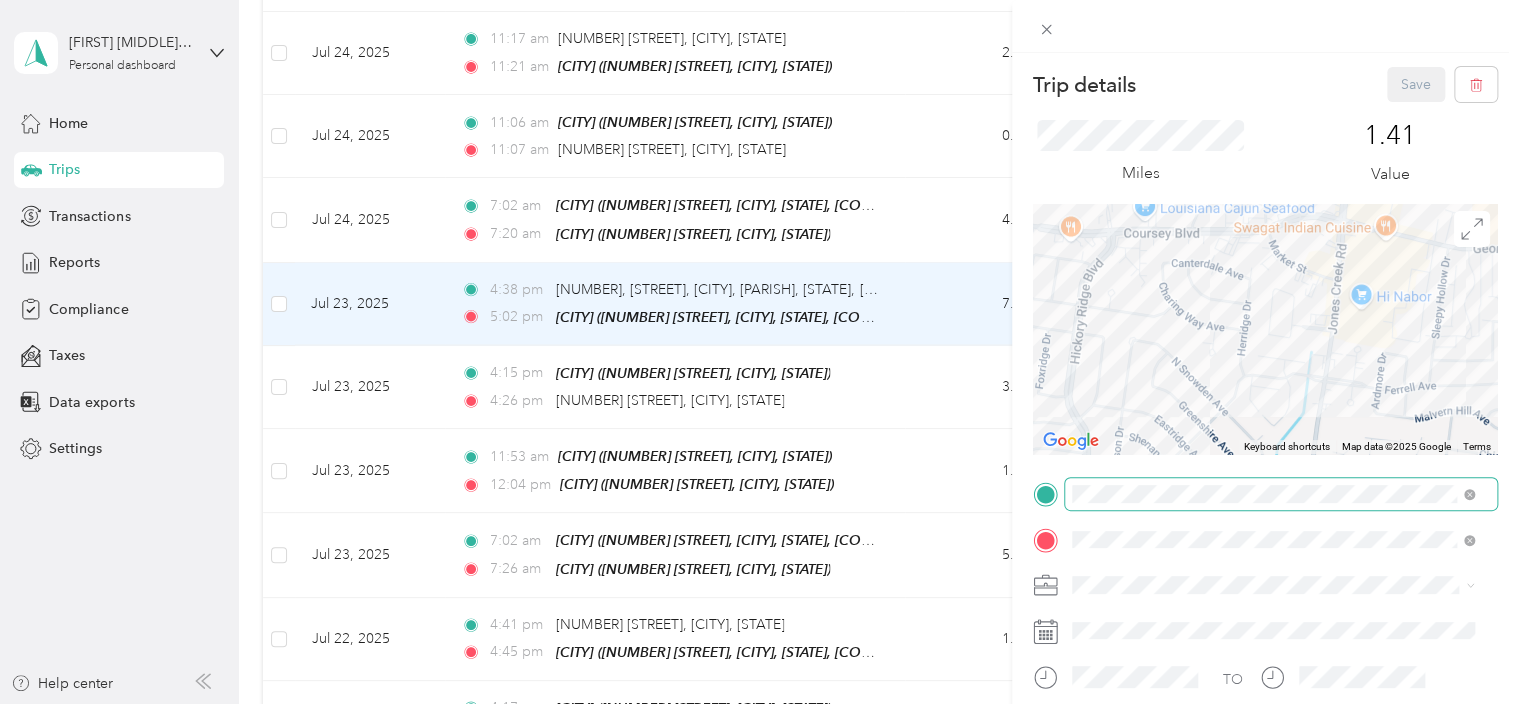 drag, startPoint x: 1340, startPoint y: 337, endPoint x: 1183, endPoint y: 481, distance: 213.03755 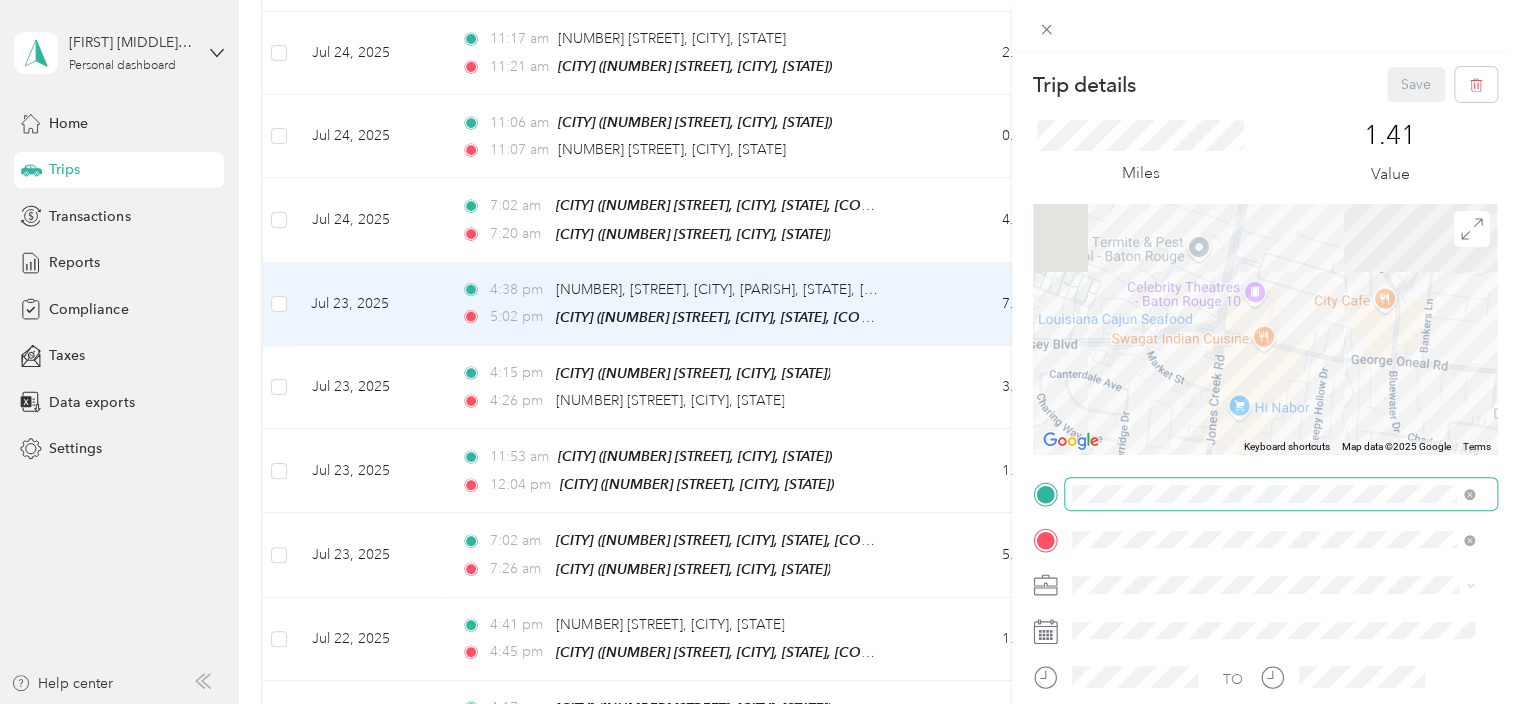 drag, startPoint x: 1314, startPoint y: 331, endPoint x: 1155, endPoint y: 481, distance: 218.58865 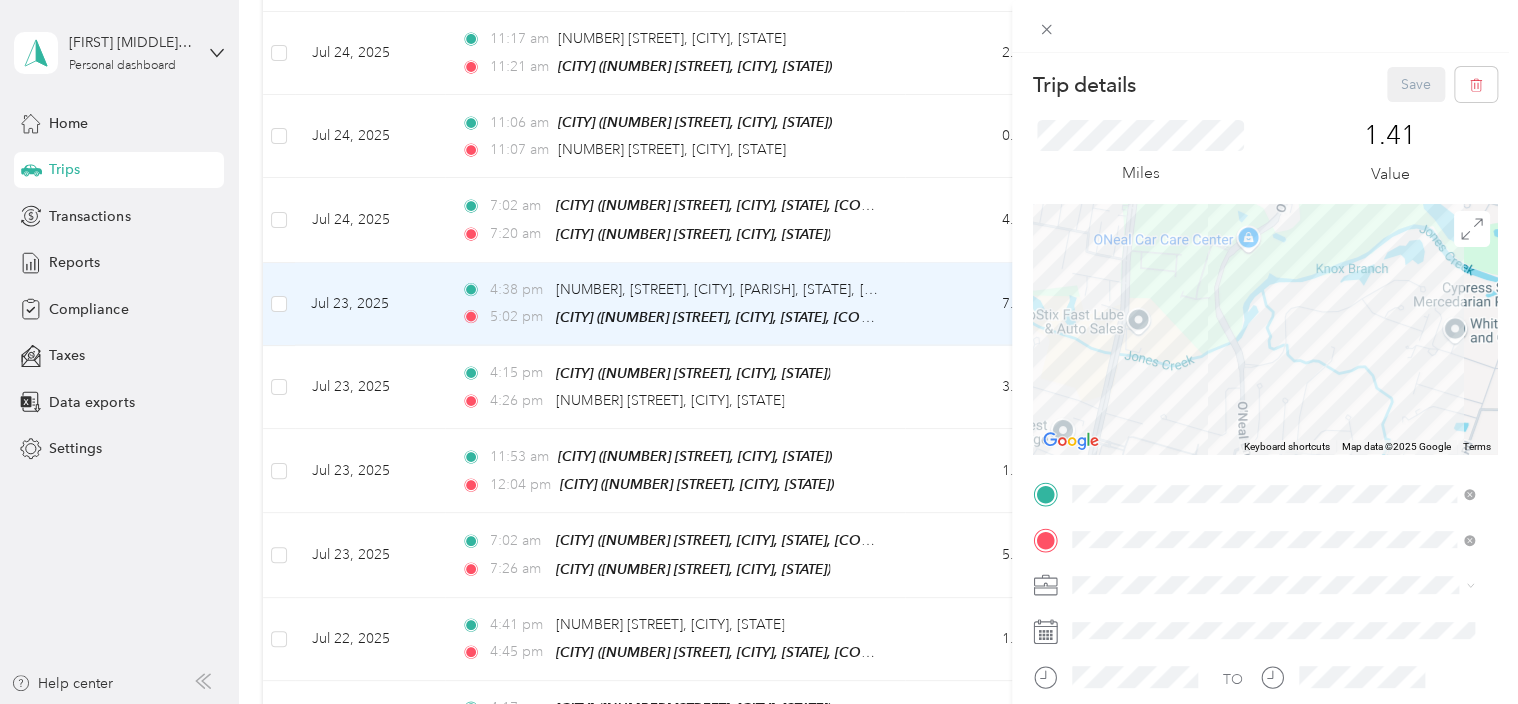drag, startPoint x: 1280, startPoint y: 400, endPoint x: 1278, endPoint y: 438, distance: 38.052597 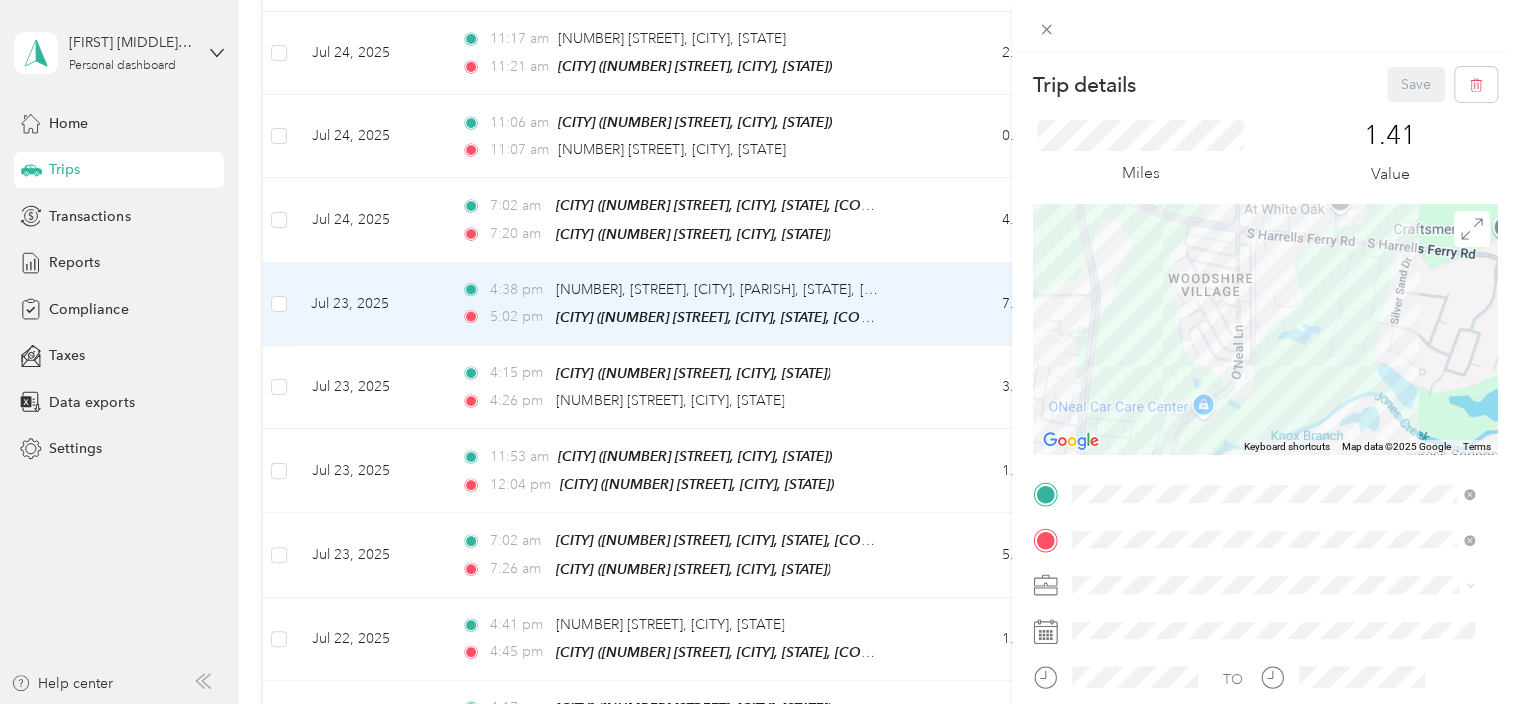 drag, startPoint x: 1289, startPoint y: 405, endPoint x: 1232, endPoint y: 432, distance: 63.07139 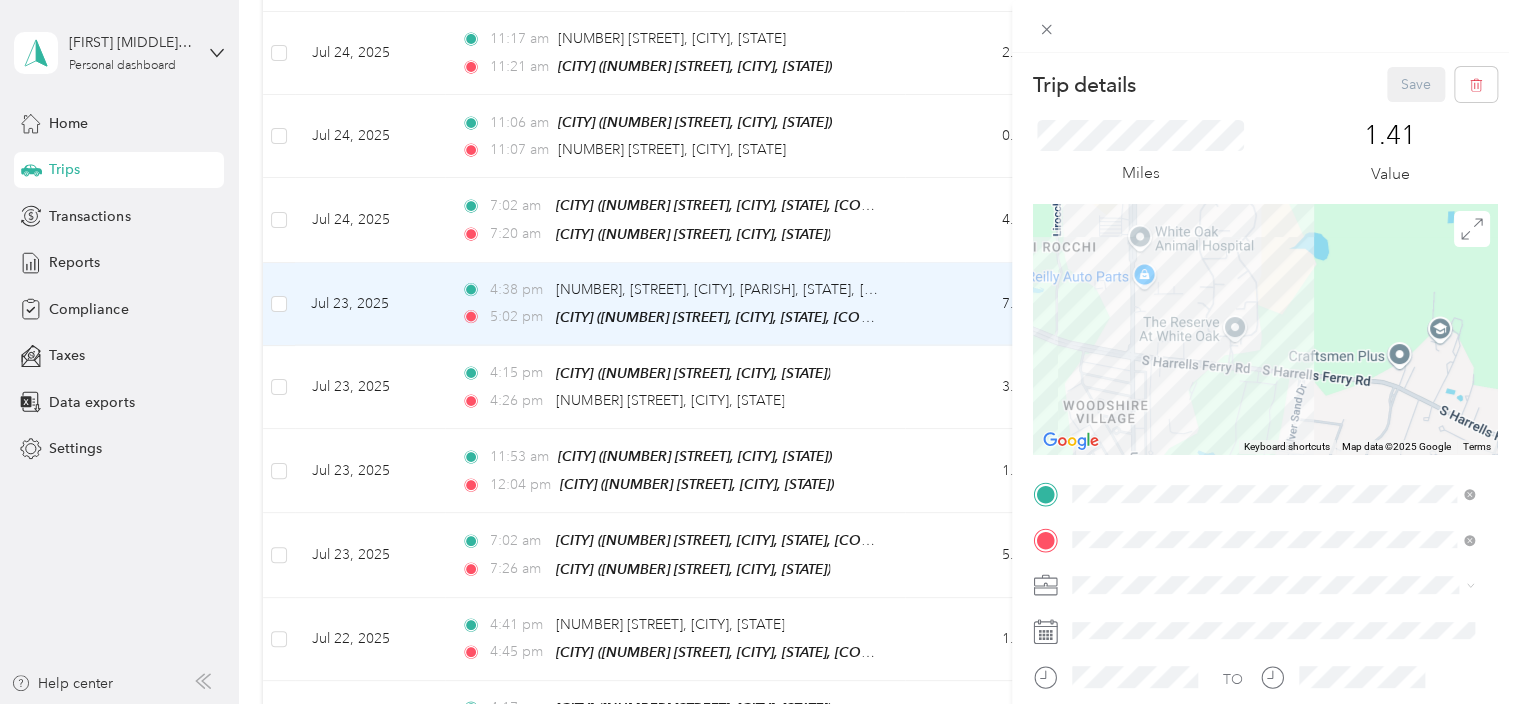 click at bounding box center (1265, 329) 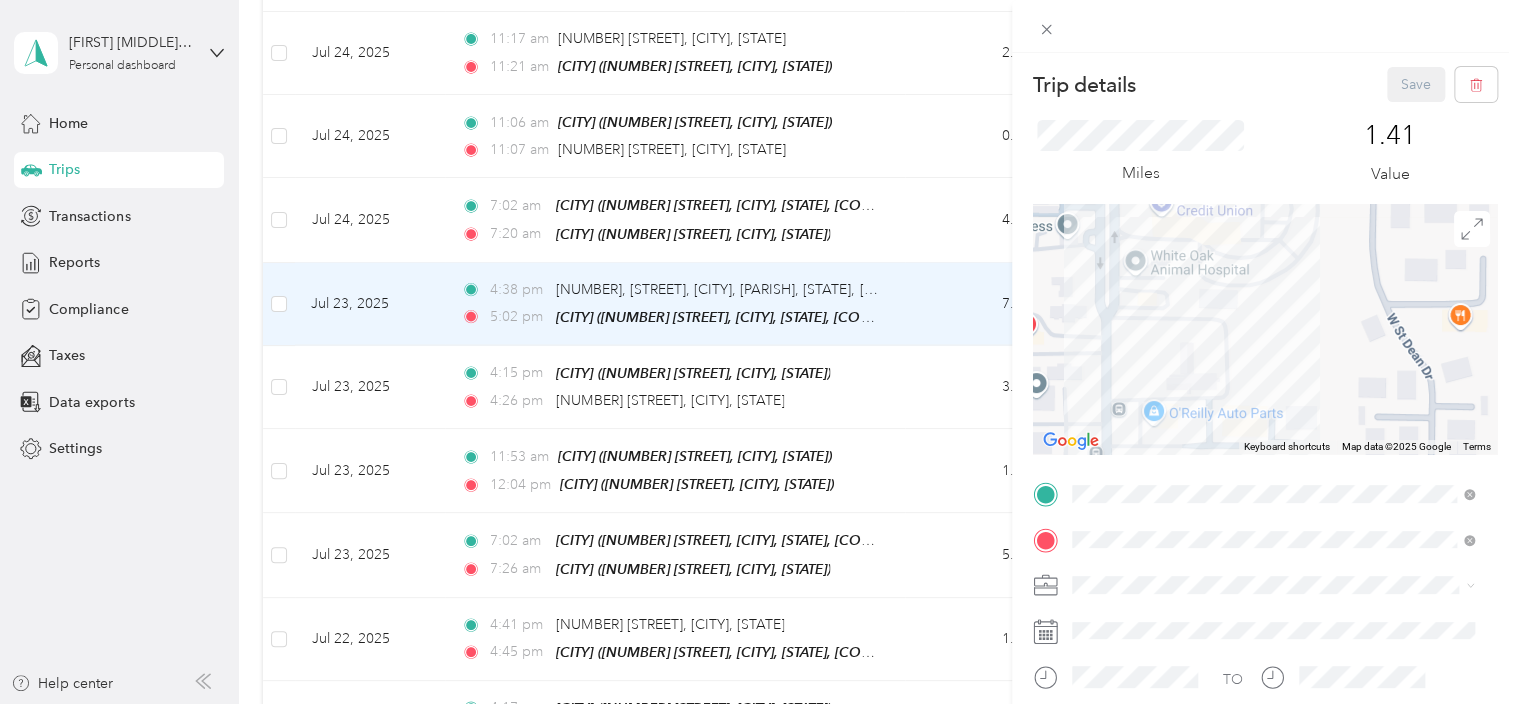 drag, startPoint x: 1109, startPoint y: 292, endPoint x: 1154, endPoint y: 331, distance: 59.548298 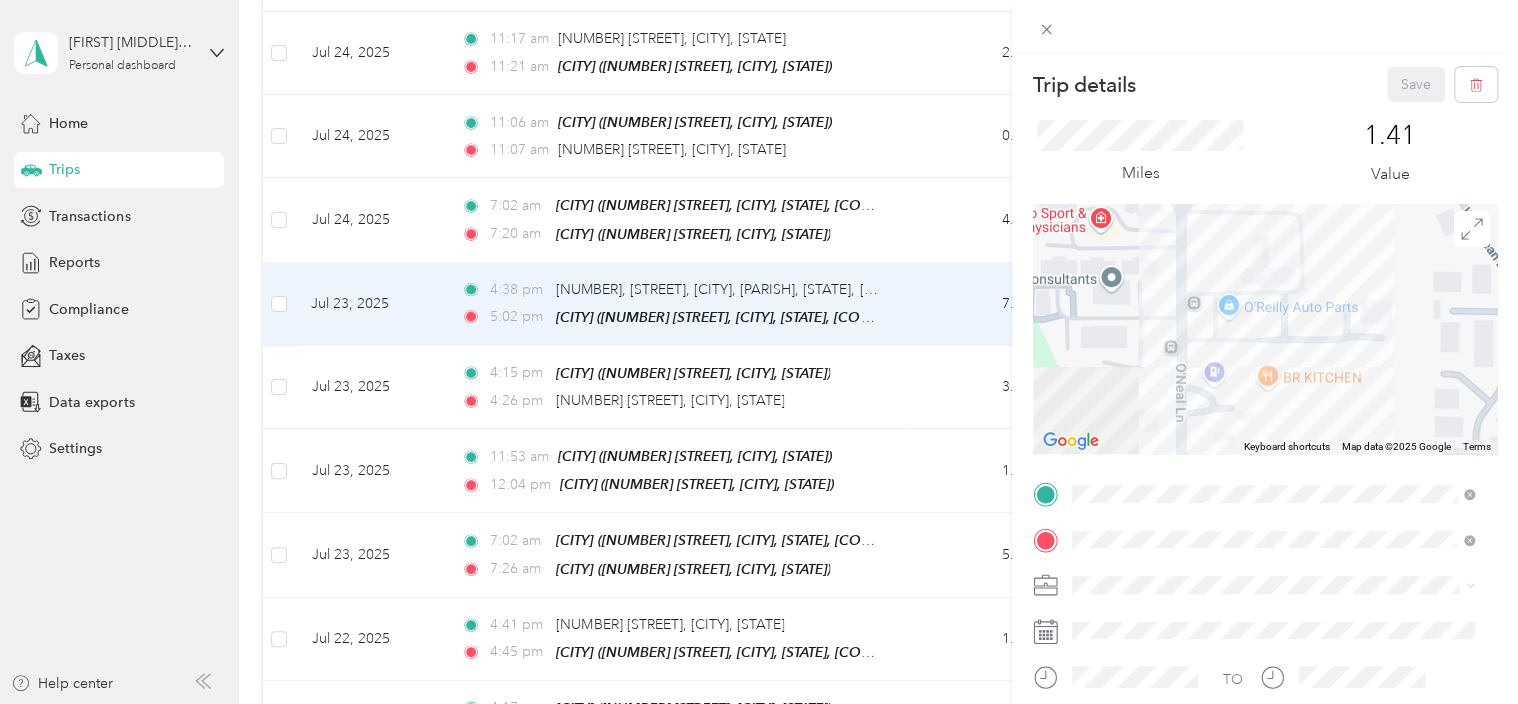 drag, startPoint x: 1168, startPoint y: 386, endPoint x: 1255, endPoint y: 250, distance: 161.44658 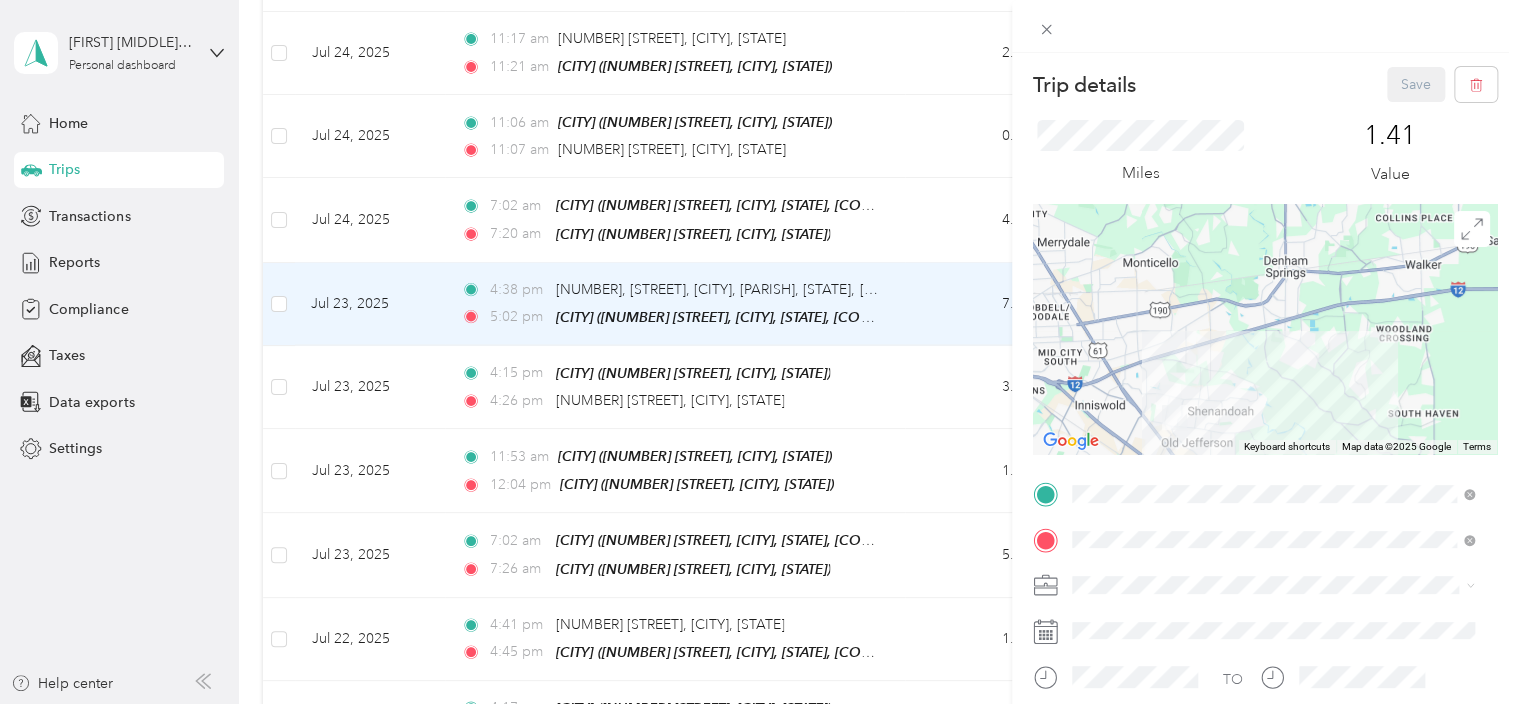 click on "Trip details Save This trip cannot be edited because it is either under review, approved, or paid. Contact your Team Manager to edit it. Miles 1.41 Value  To navigate the map with touch gestures double-tap and hold your finger on the map, then drag the map. ← Move left → Move right ↑ Move up ↓ Move down + Zoom in - Zoom out Home Jump left by 75% End Jump right by 75% Page Up Jump up by 75% Page Down Jump down by 75% Keyboard shortcuts Map Data Map data ©2025 Google Map data ©2025 Google 5 km  Click to toggle between metric and imperial units Terms Report a map error TO Add photo" at bounding box center [759, 352] 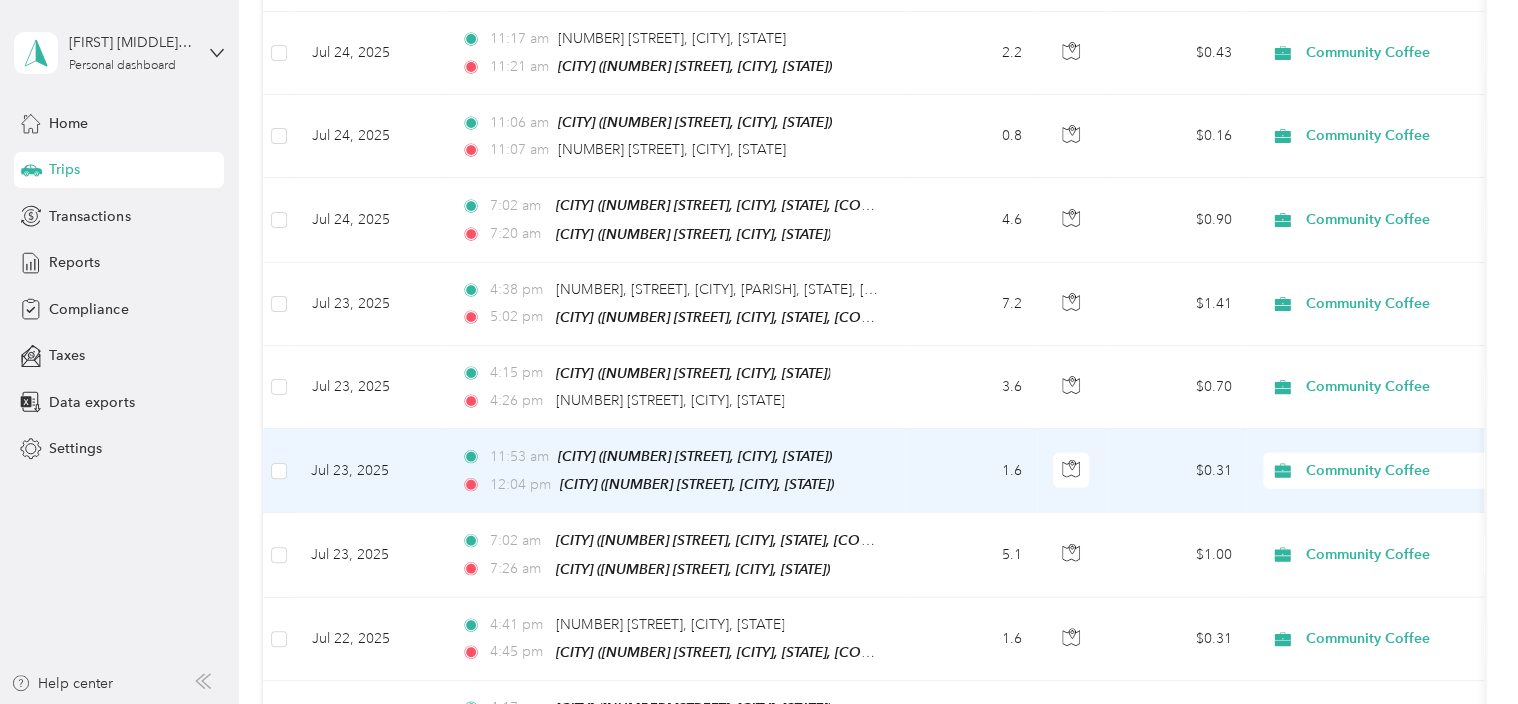 click on "Community Coffee" at bounding box center [1397, 471] 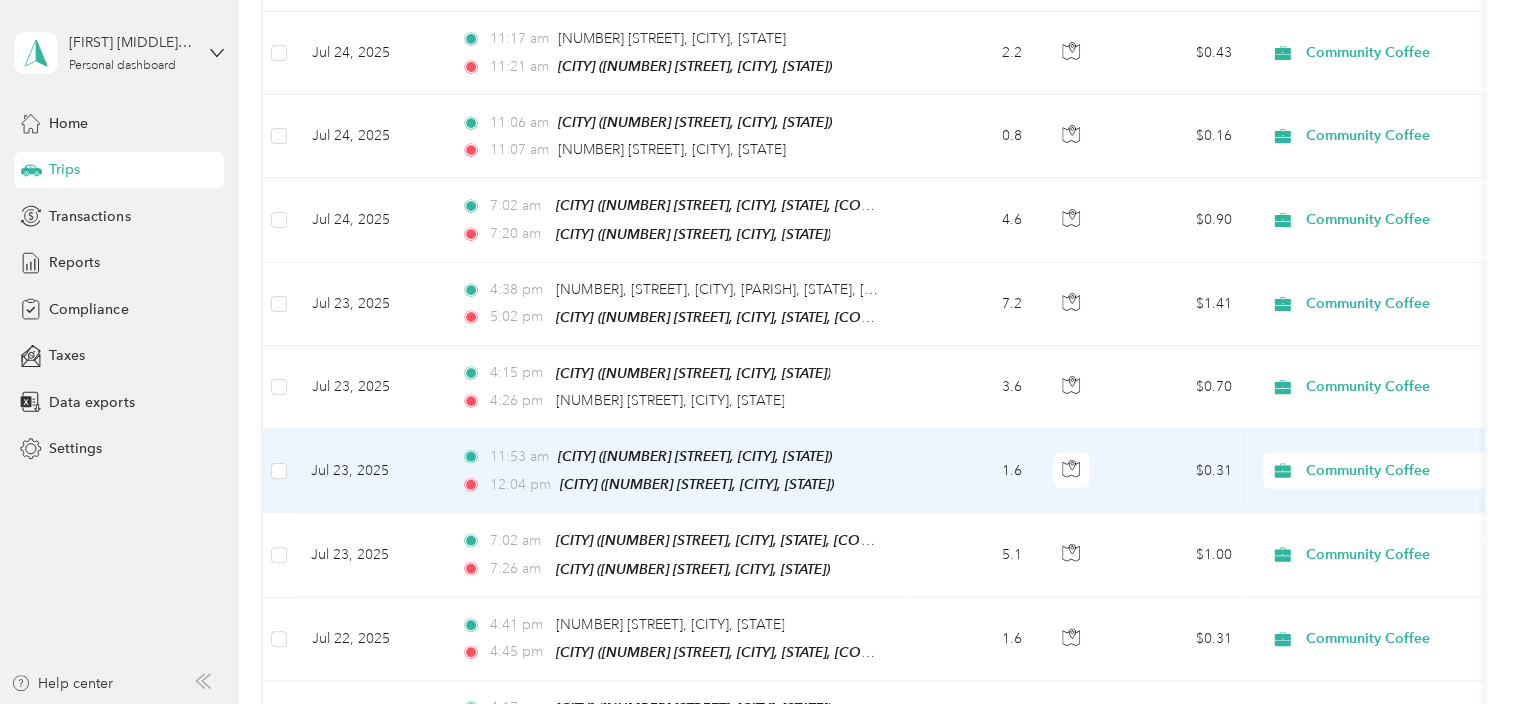 click on "Personal" at bounding box center (1405, 501) 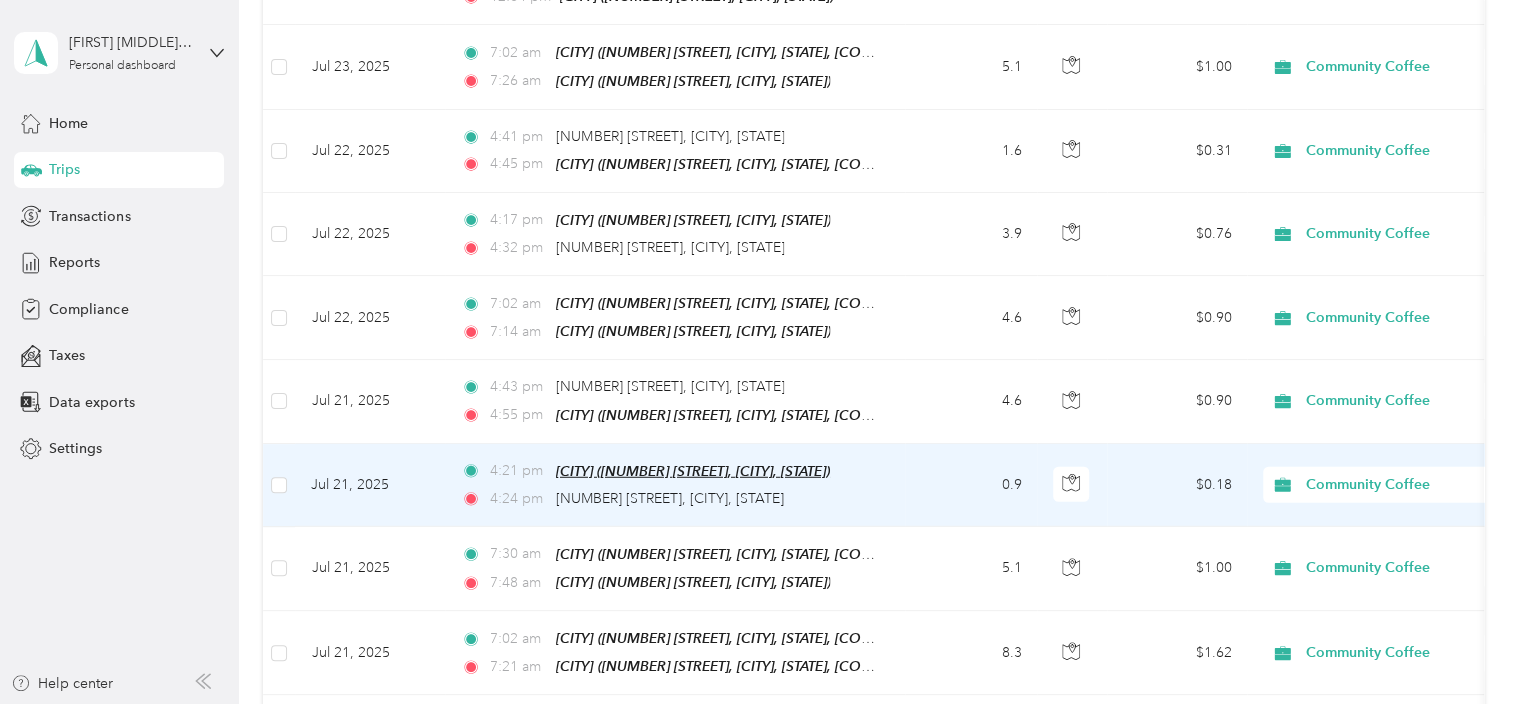 scroll, scrollTop: 2845, scrollLeft: 0, axis: vertical 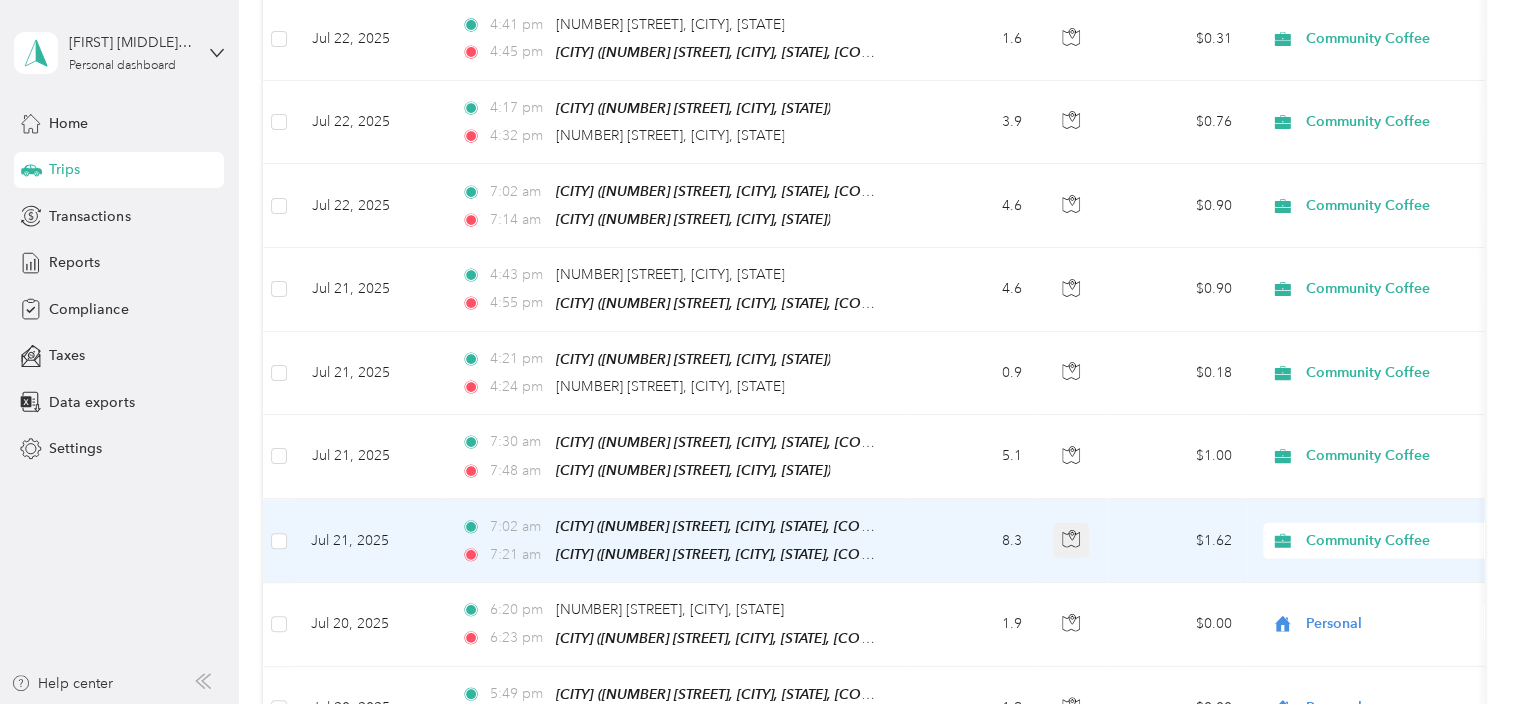 click 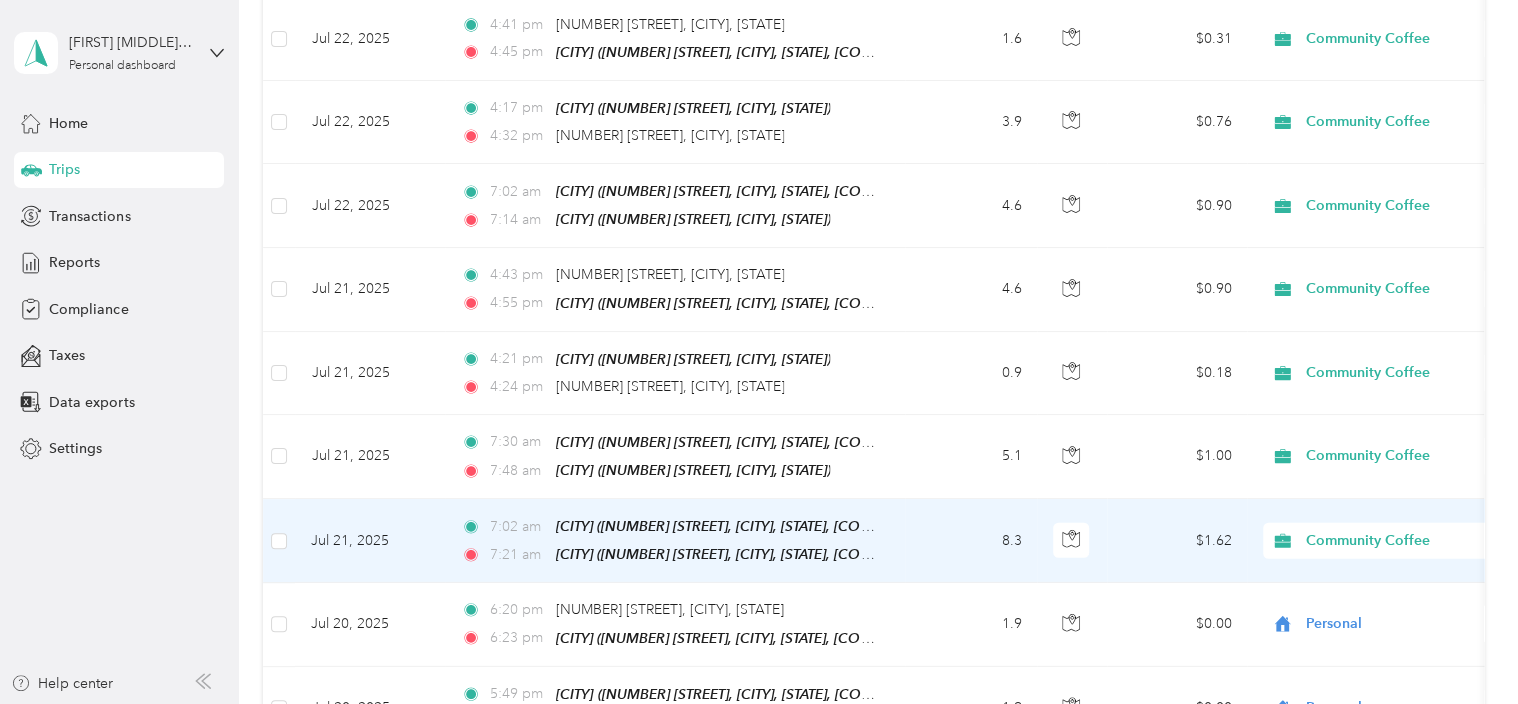 click on "[TIME] [CITY] ([NUMBER] [STREET], [CITY], [STATE]) [TIME] [CITY] ([NUMBER] [STREET], [CITY], [STATE])" at bounding box center [675, 541] 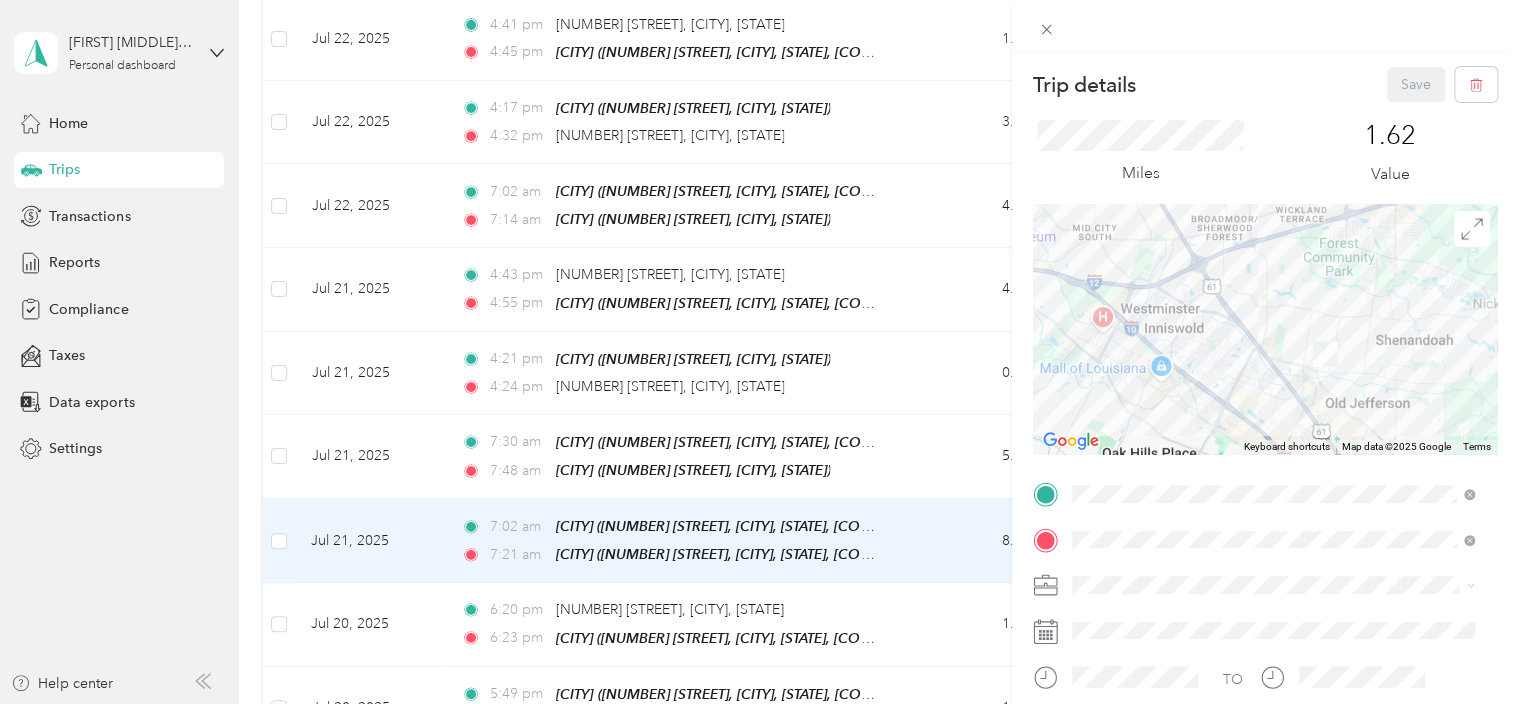 click on "Trip details Save This trip cannot be edited because it is either under review, approved, or paid. Contact your Team Manager to edit it. Miles 1.62 Value  To navigate the map with touch gestures double-tap and hold your finger on the map, then drag the map. ← Move left → Move right ↑ Move up ↓ Move down + Zoom in - Zoom out Home Jump left by 75% End Jump right by 75% Page Up Jump up by 75% Page Down Jump down by 75% Keyboard shortcuts Map Data Map data ©2025 Google Map data ©2025 Google 2 km  Click to toggle between metric and imperial units Terms Report a map error TO Add photo" at bounding box center [759, 352] 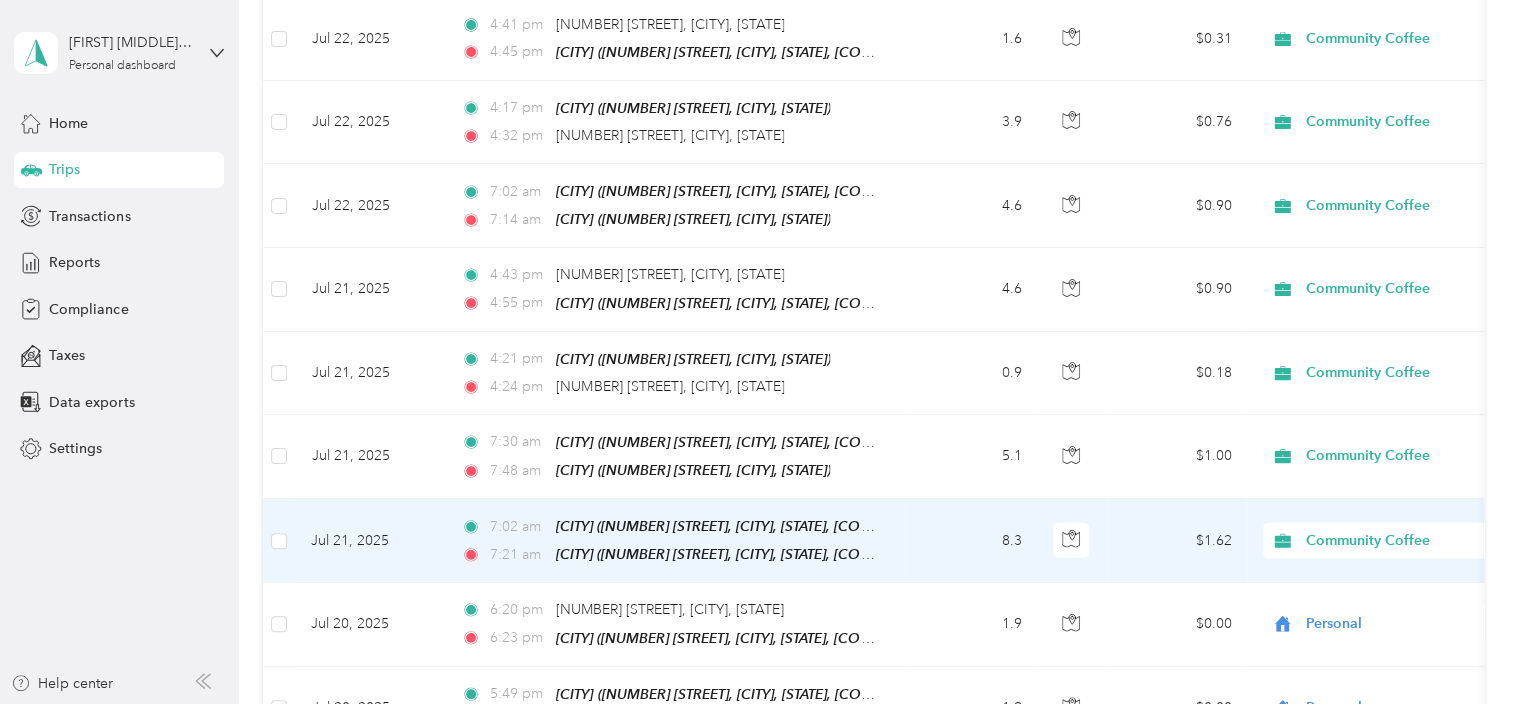 click on "Community Coffee" at bounding box center (1397, 541) 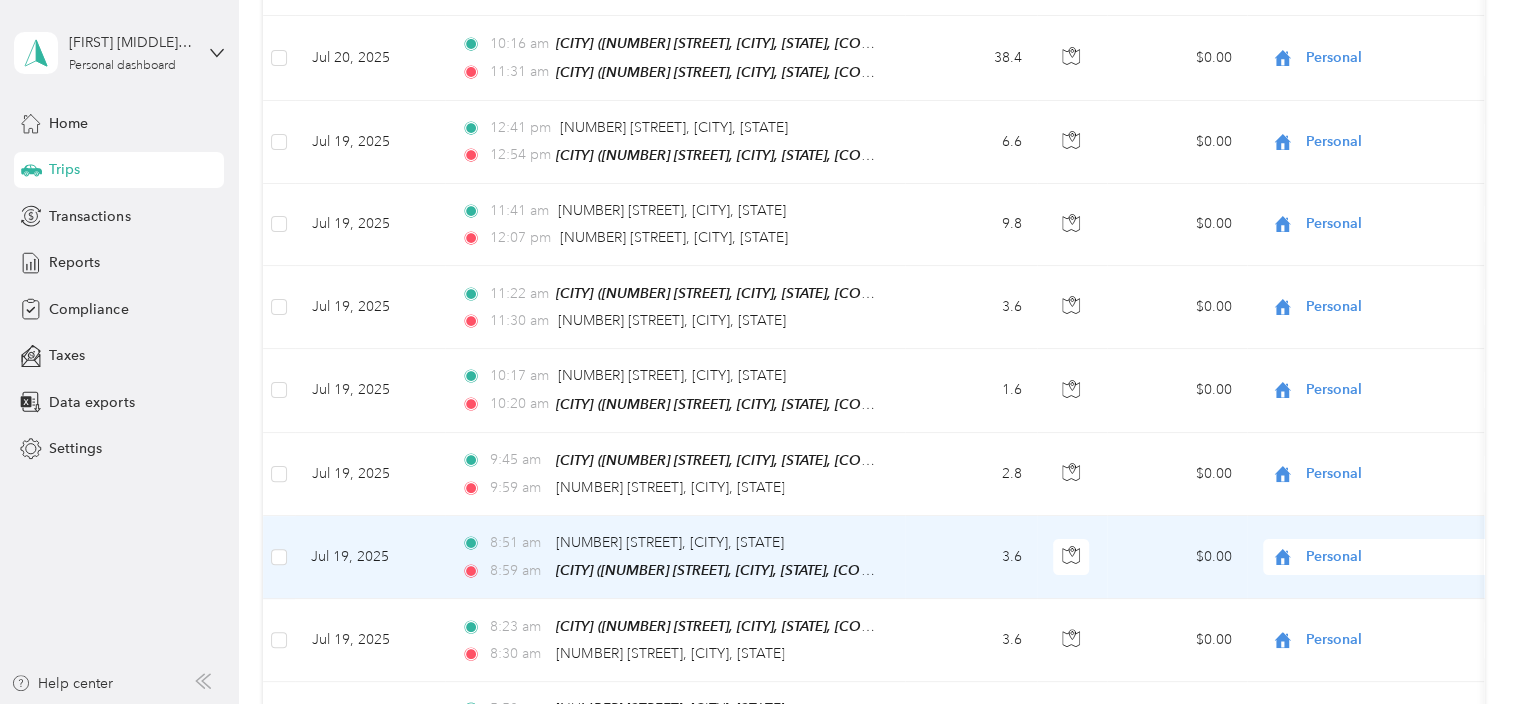 scroll, scrollTop: 3945, scrollLeft: 0, axis: vertical 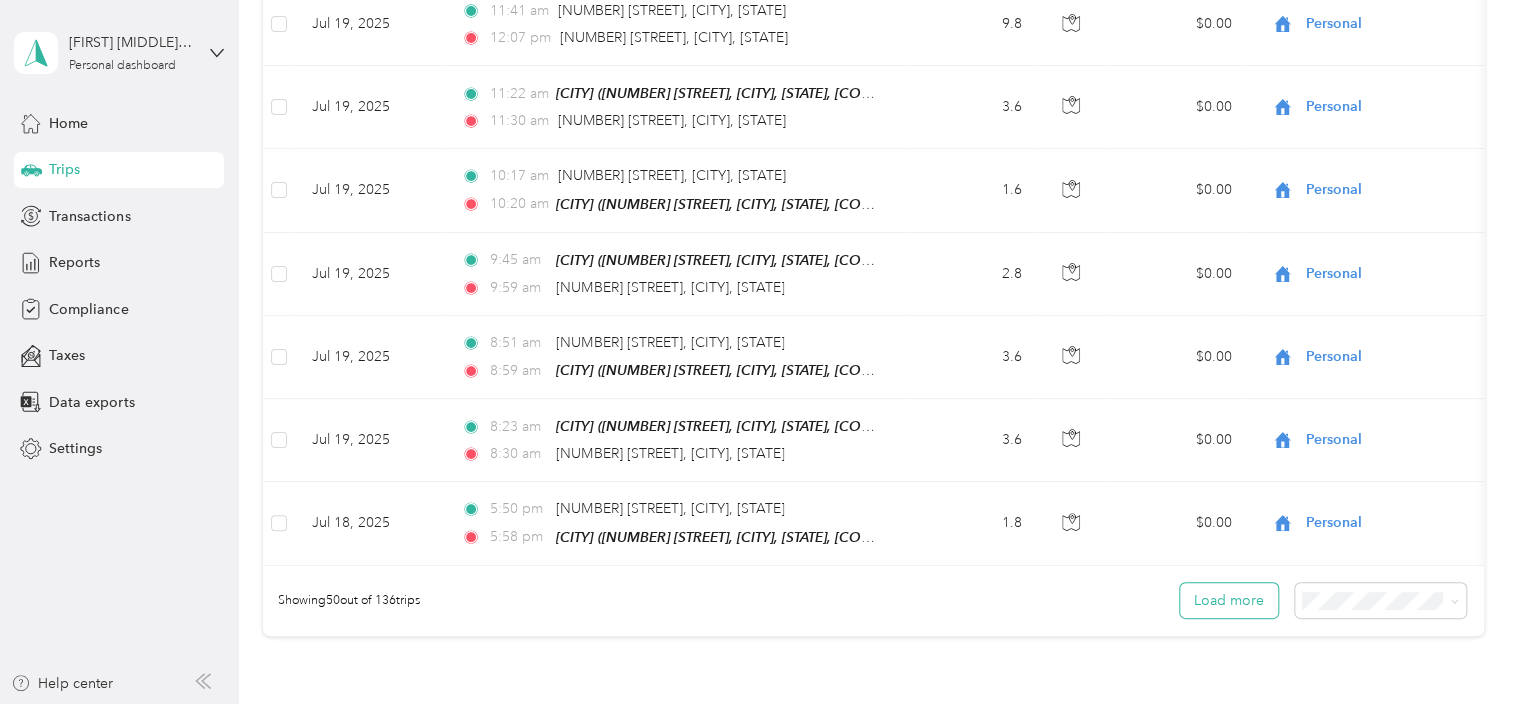click on "Load more" at bounding box center (1229, 600) 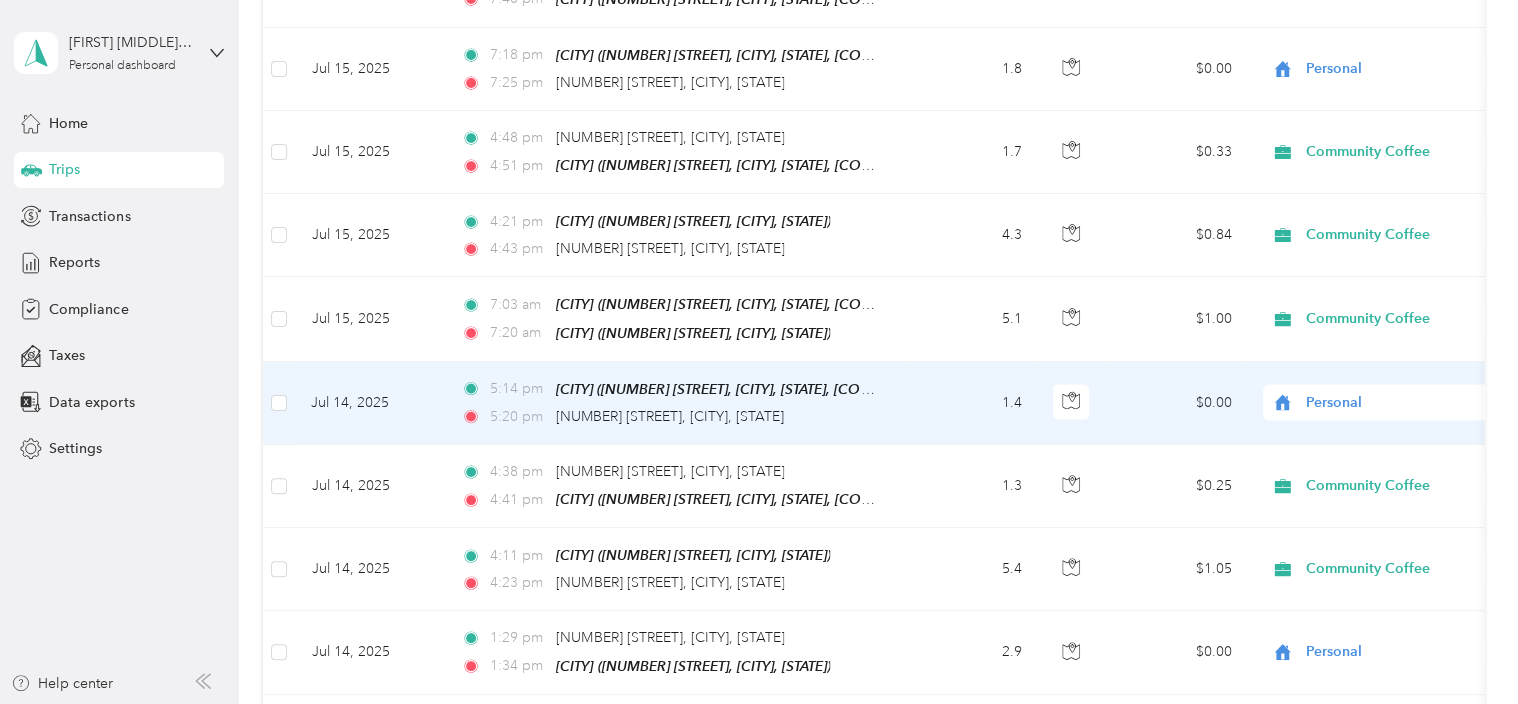 scroll, scrollTop: 6145, scrollLeft: 0, axis: vertical 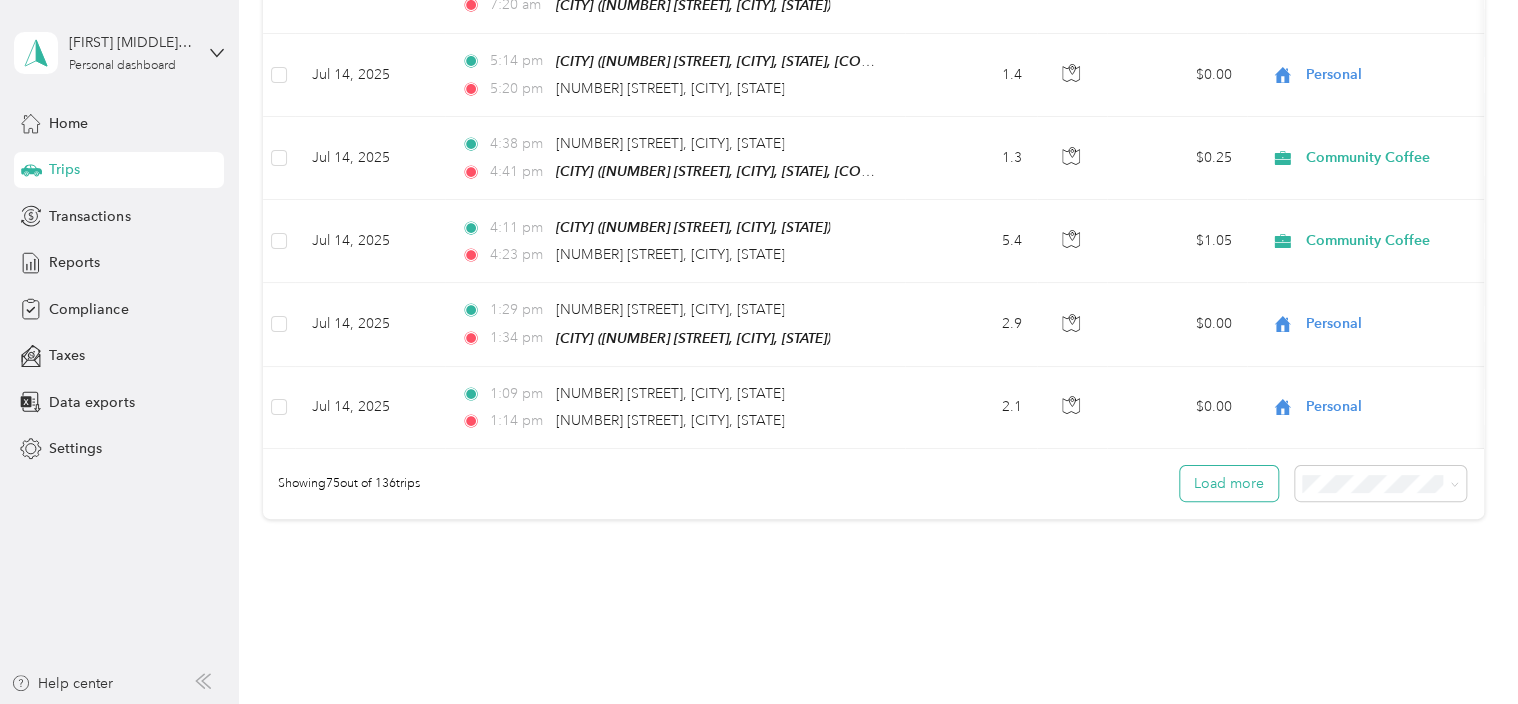 click on "Load more" at bounding box center [1229, 483] 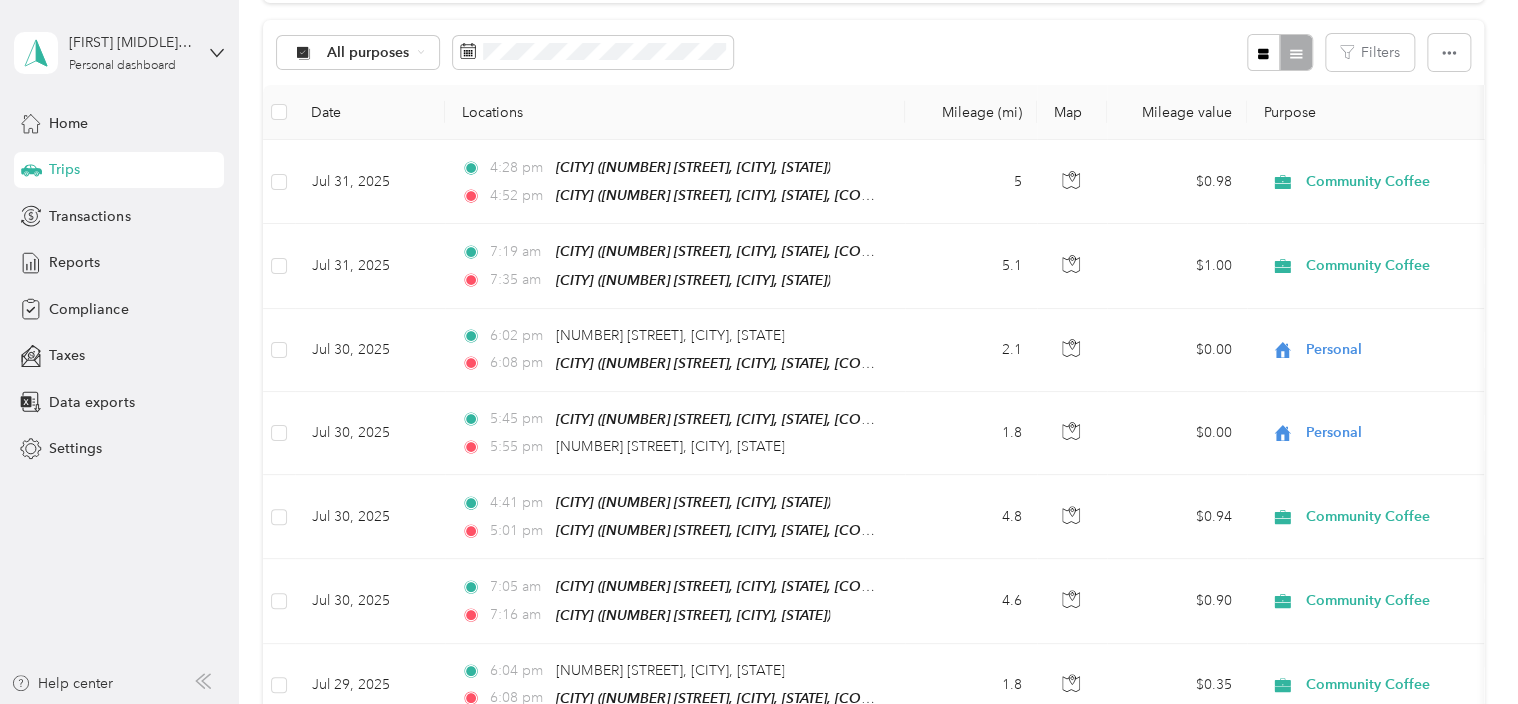 scroll, scrollTop: 0, scrollLeft: 0, axis: both 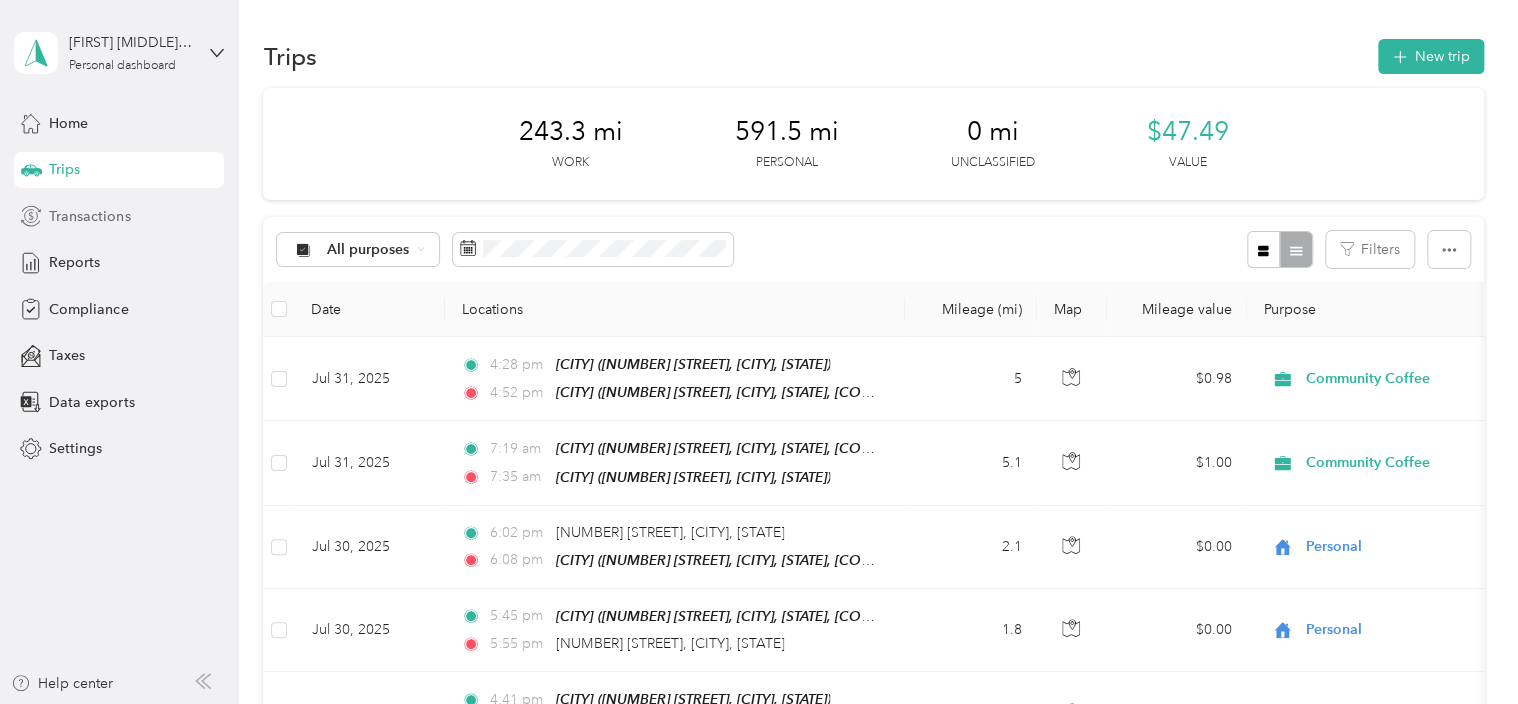 click on "Transactions" at bounding box center [89, 216] 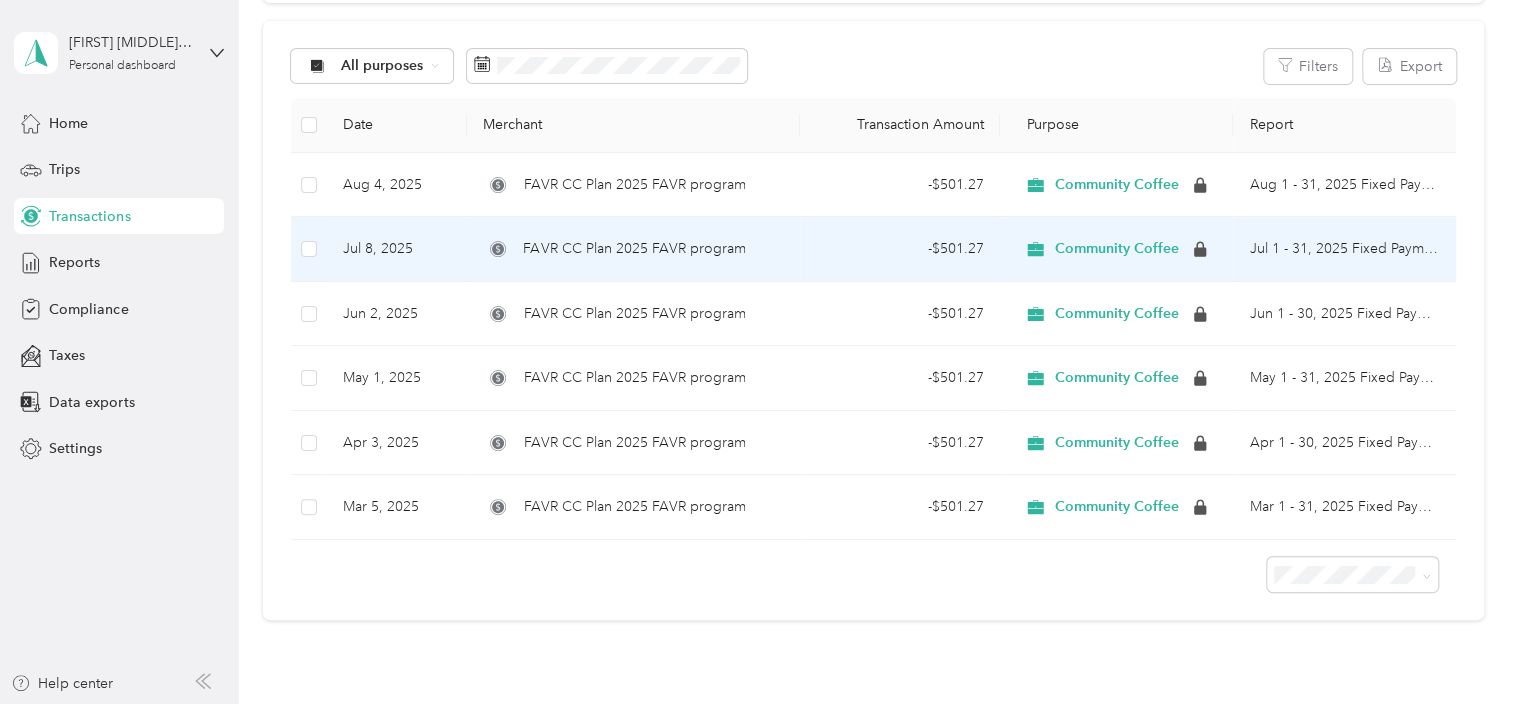 scroll, scrollTop: 0, scrollLeft: 0, axis: both 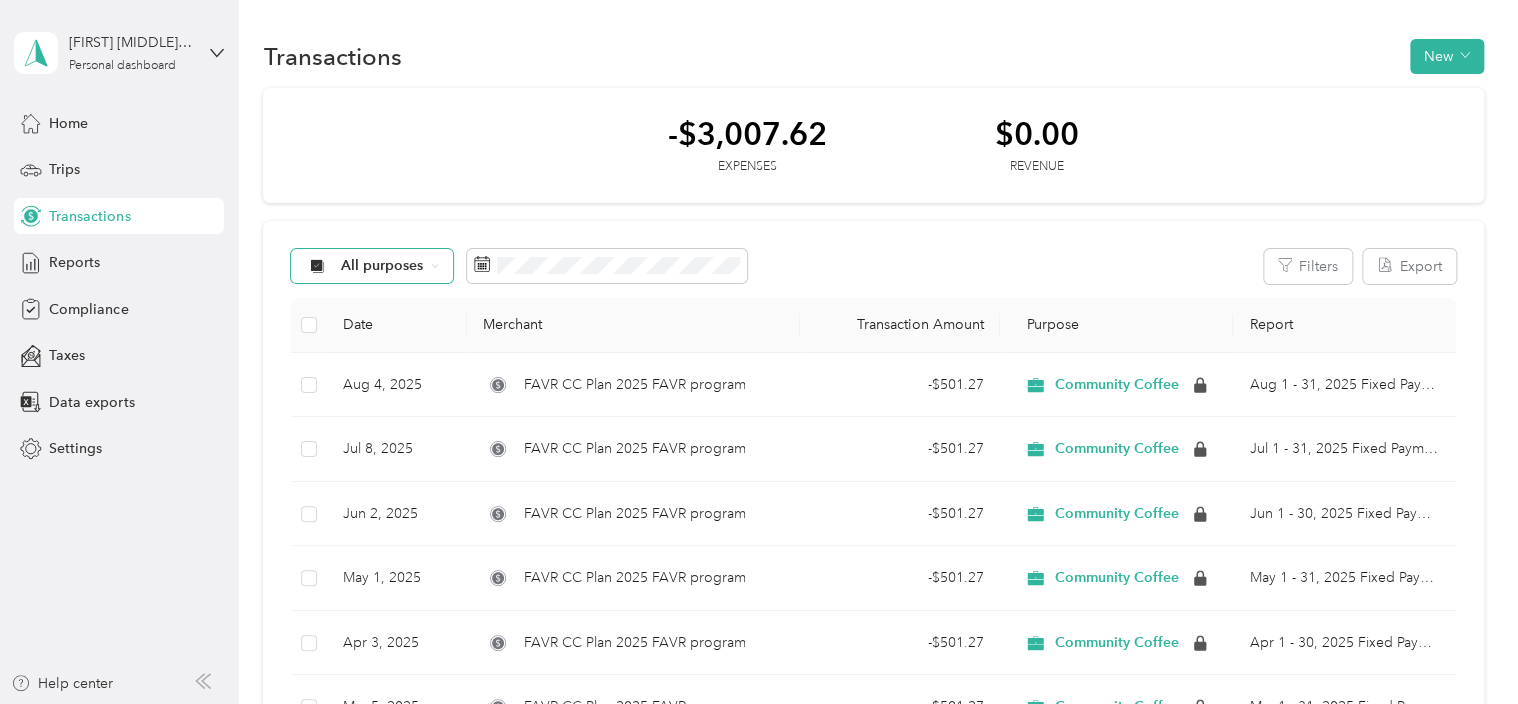 click on "All purposes" at bounding box center (382, 266) 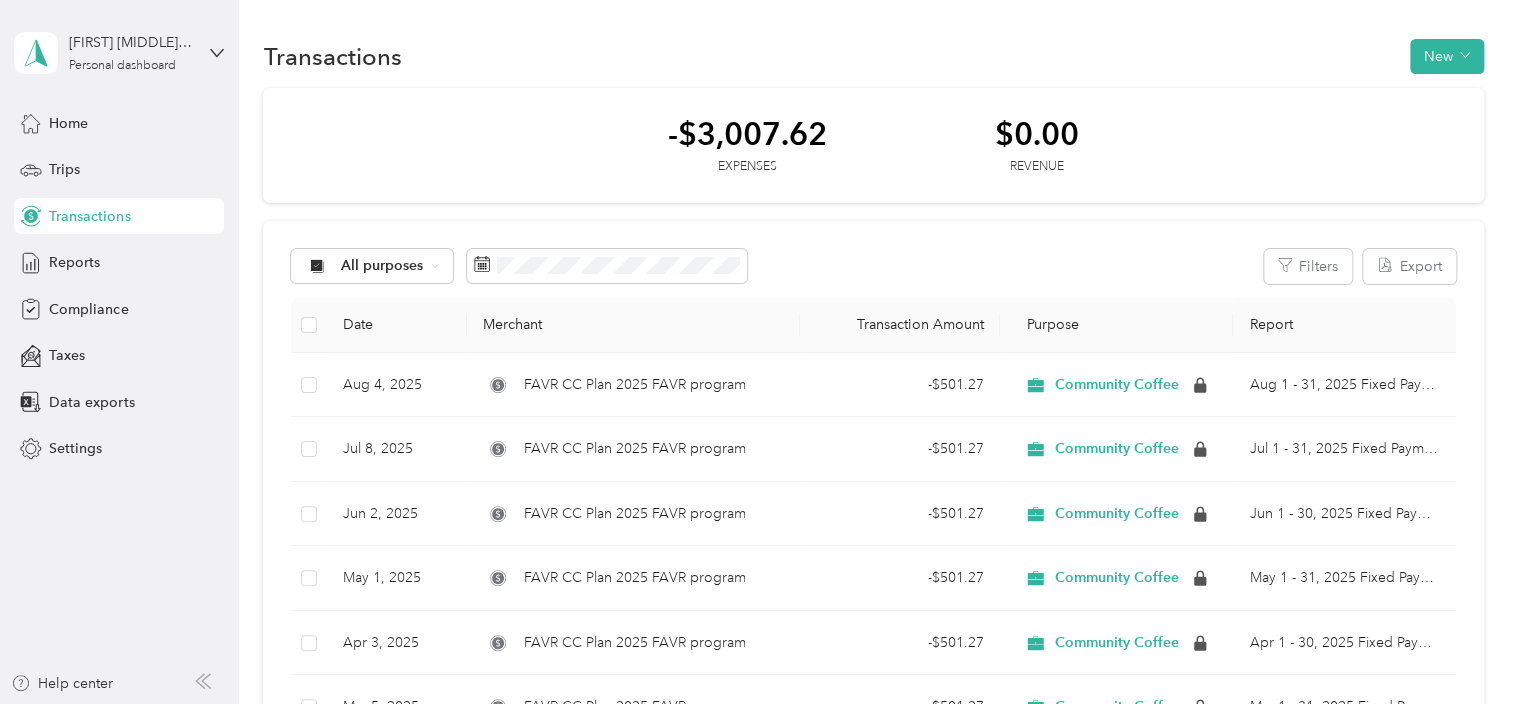 click on "Community Coffee" at bounding box center [403, 365] 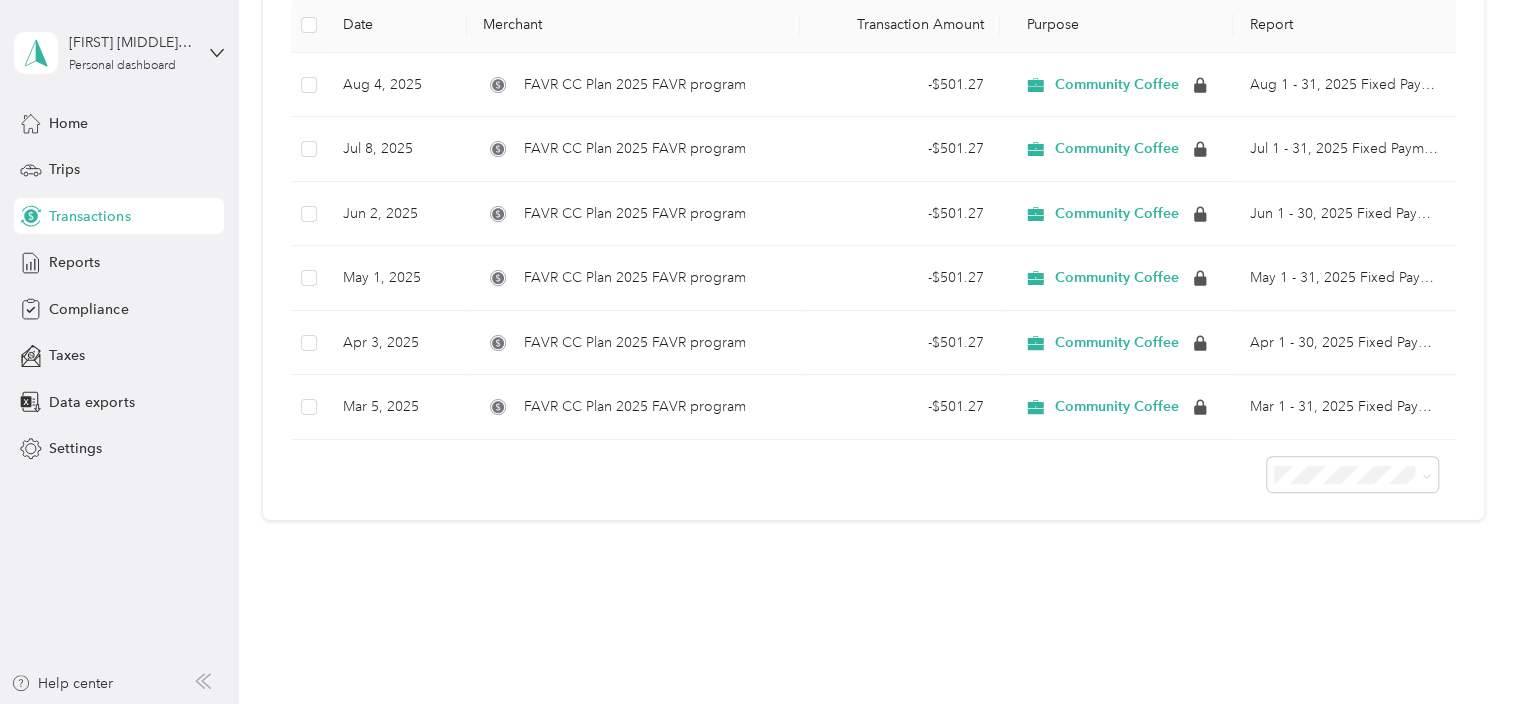 scroll, scrollTop: 0, scrollLeft: 0, axis: both 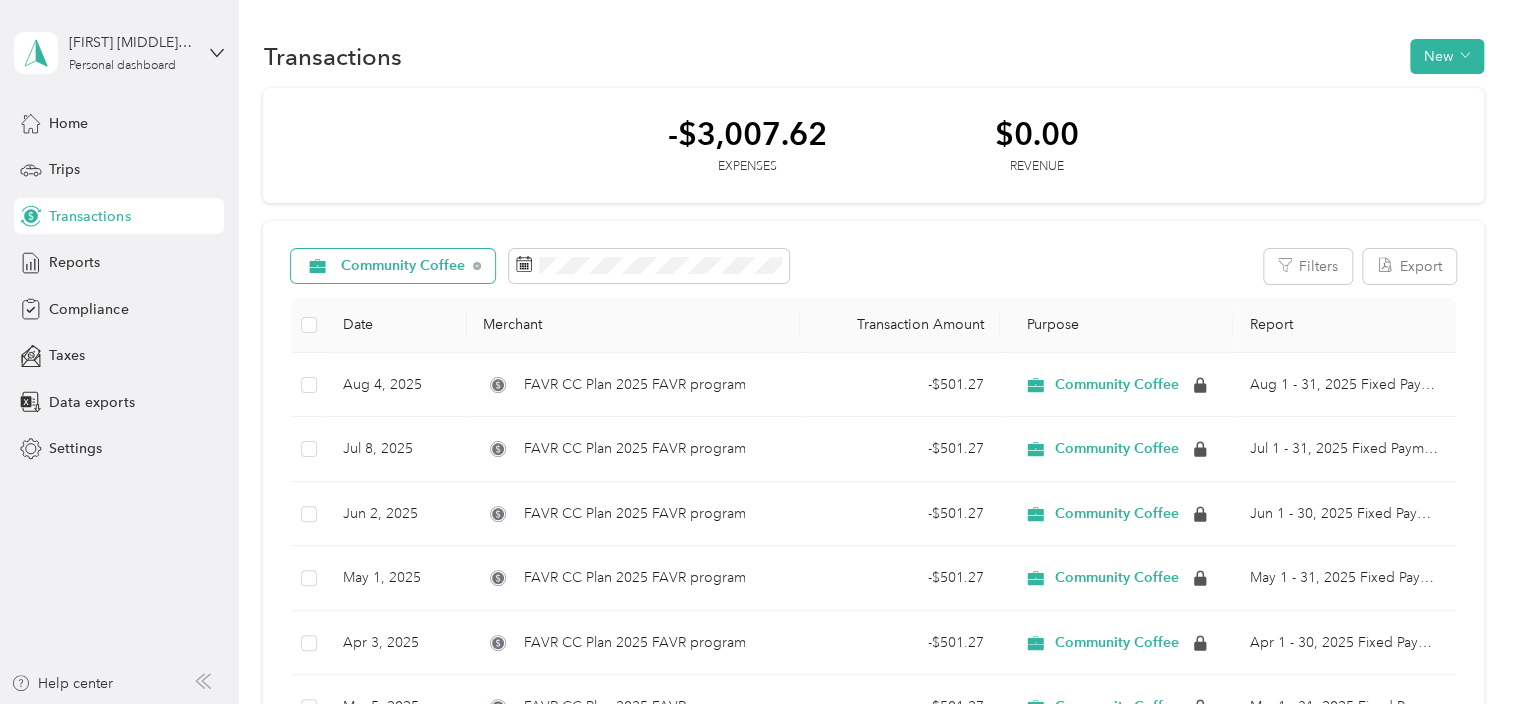 click on "Community Coffee" at bounding box center [403, 266] 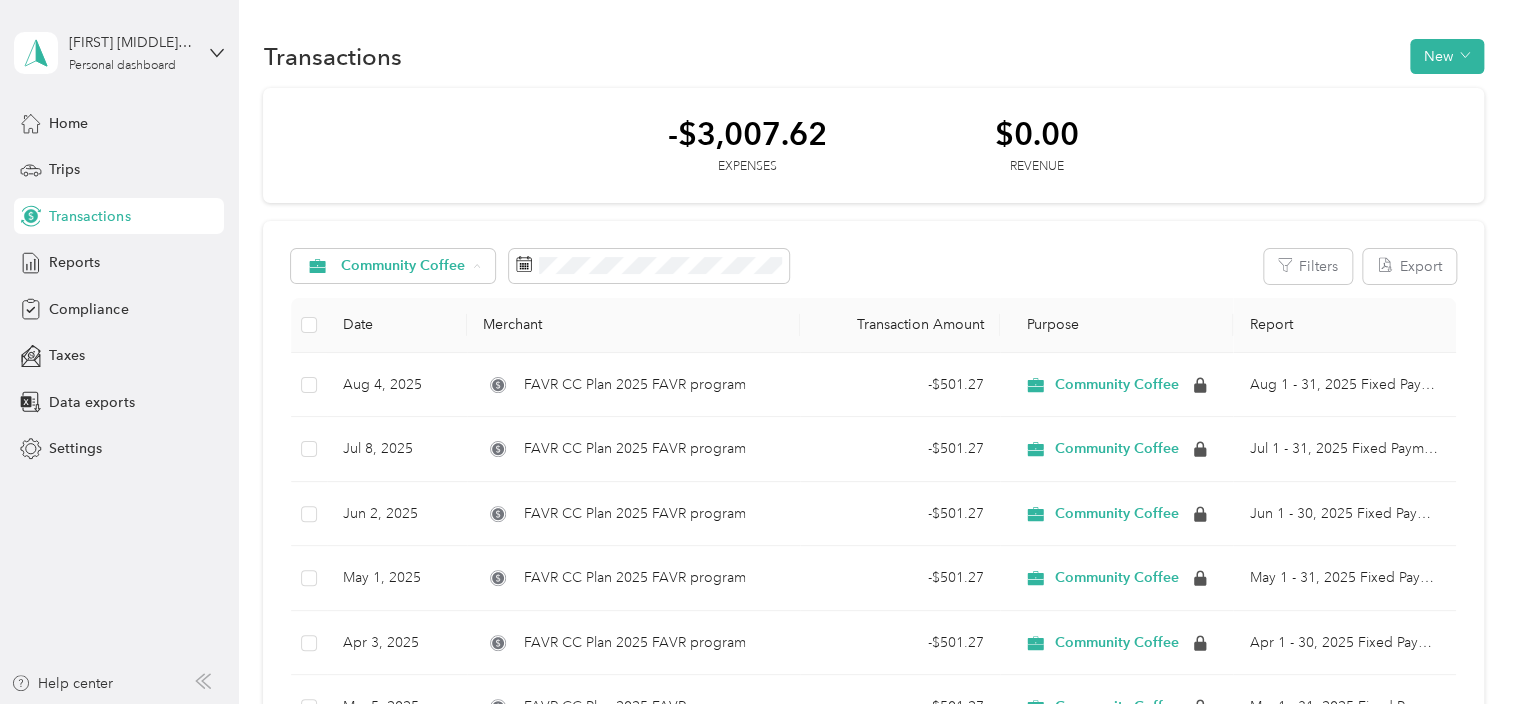 click on "All purposes" at bounding box center [415, 302] 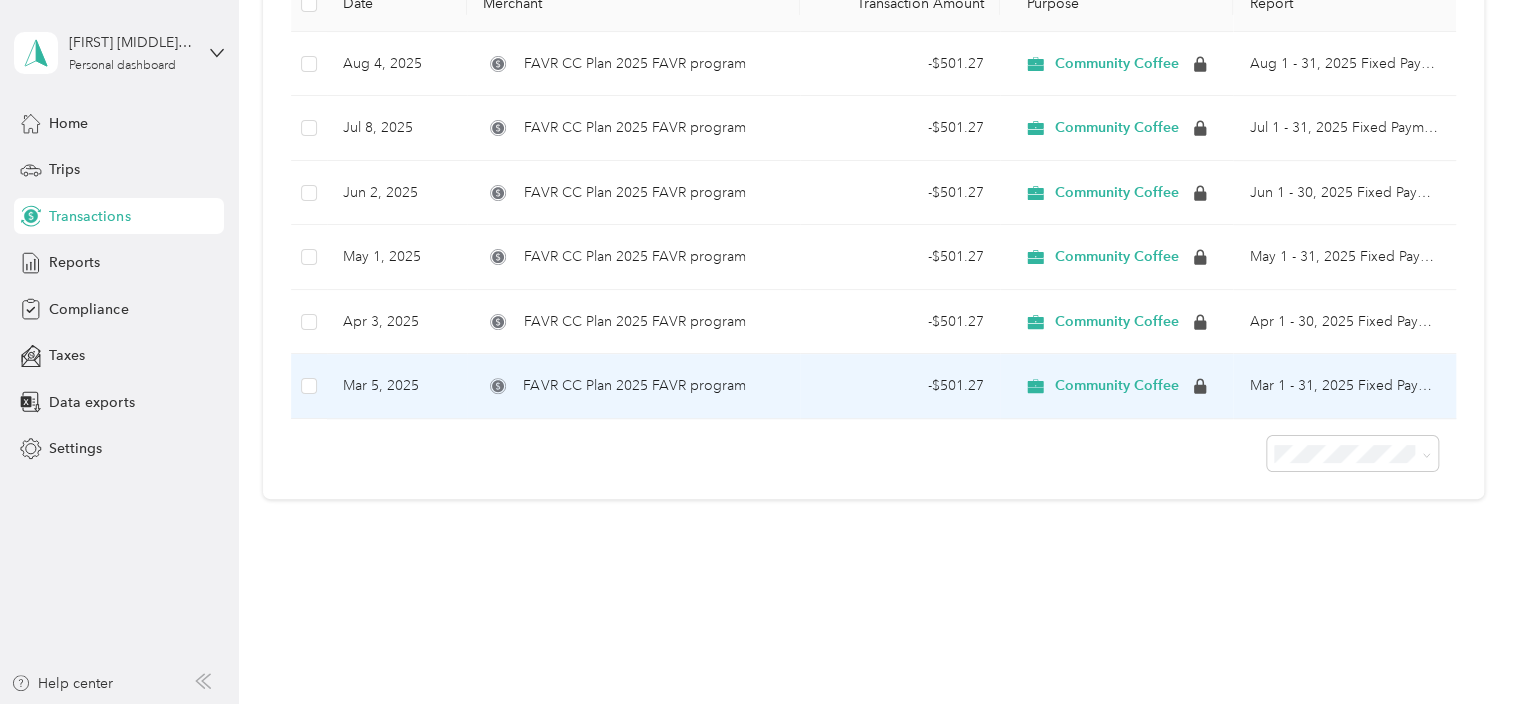 scroll, scrollTop: 0, scrollLeft: 0, axis: both 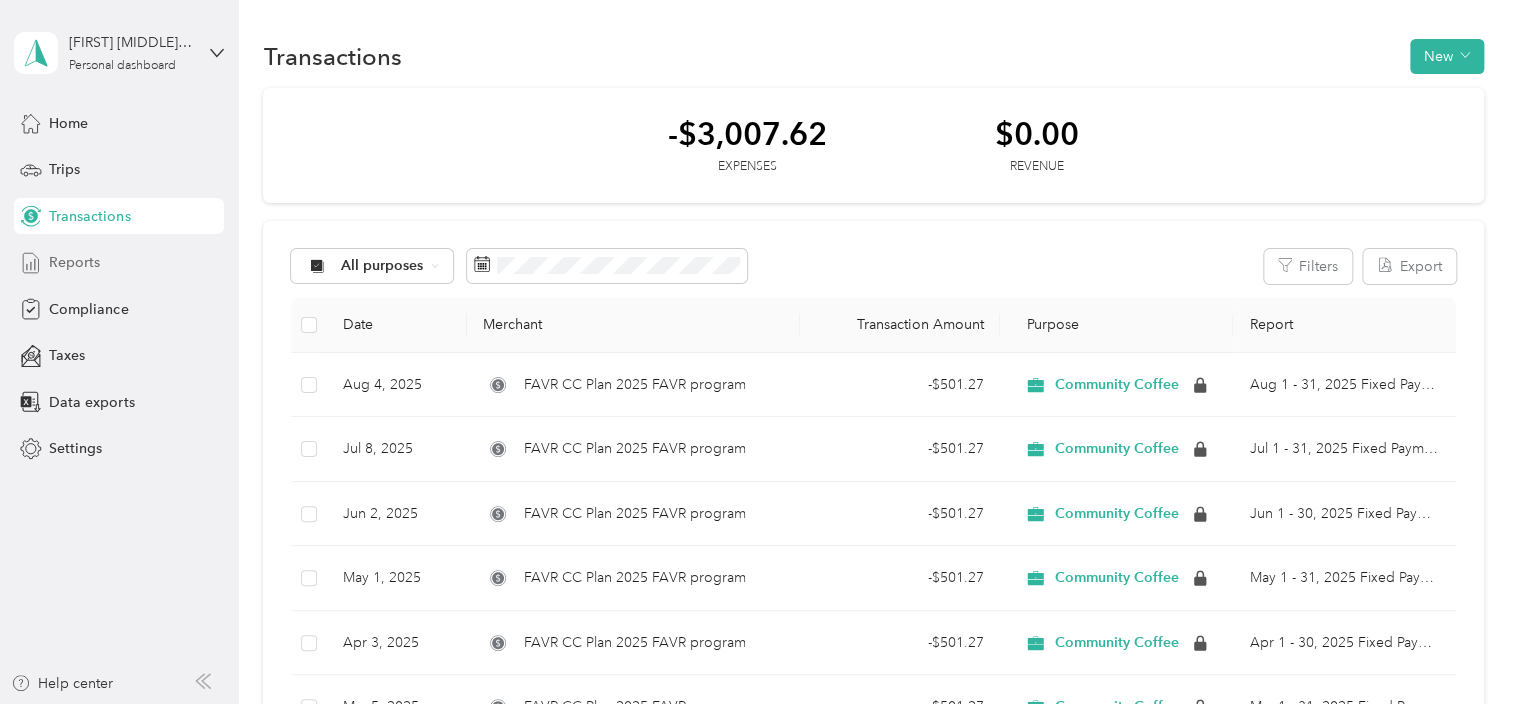 click on "Reports" at bounding box center (74, 262) 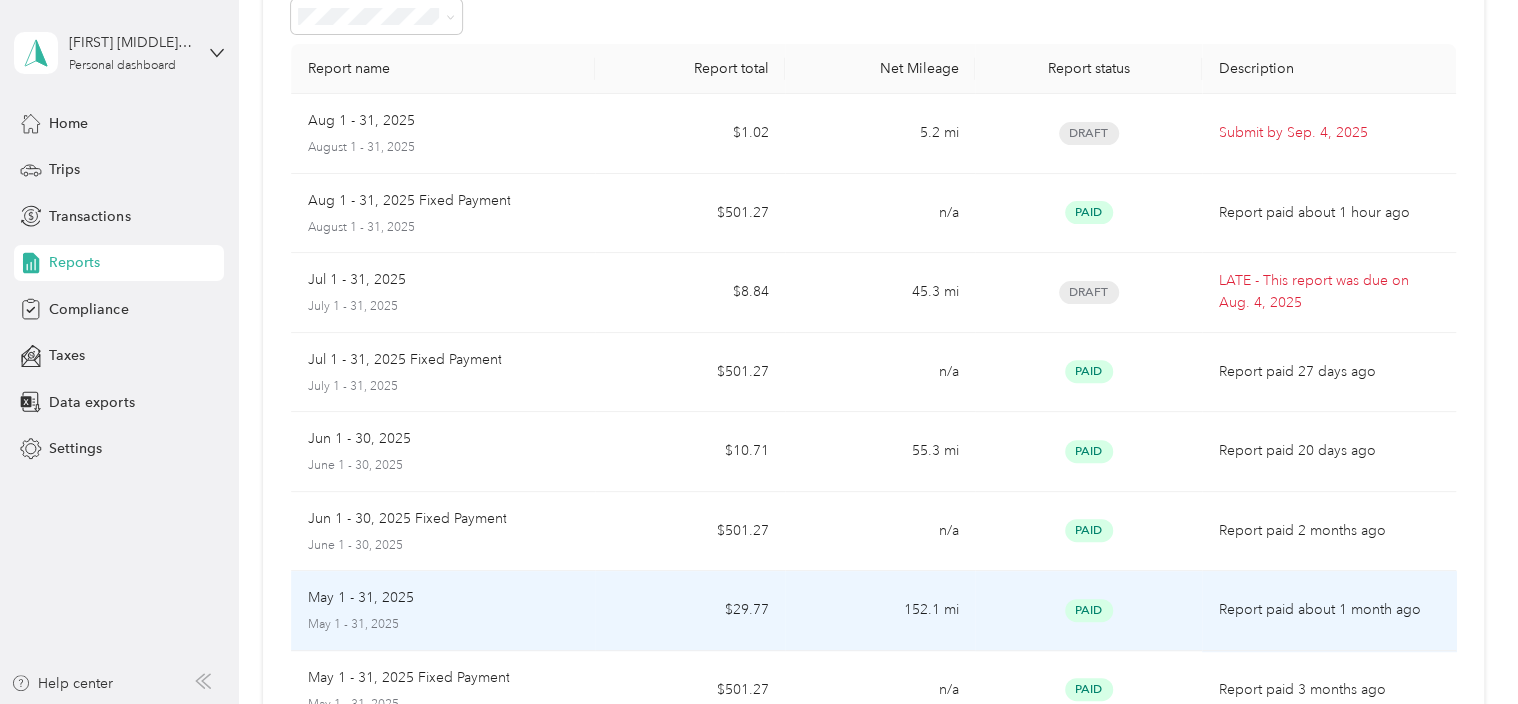scroll, scrollTop: 100, scrollLeft: 0, axis: vertical 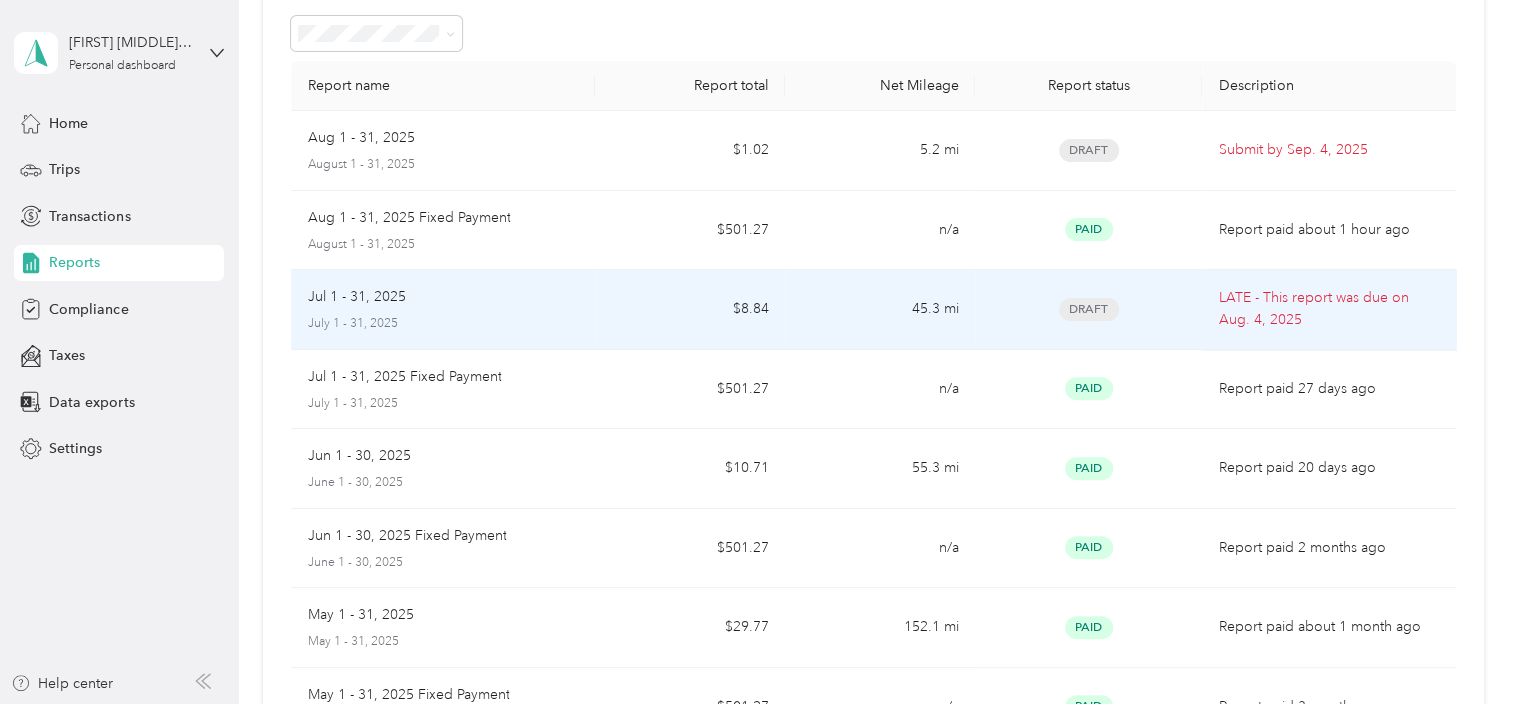 click on "Draft" at bounding box center [1089, 309] 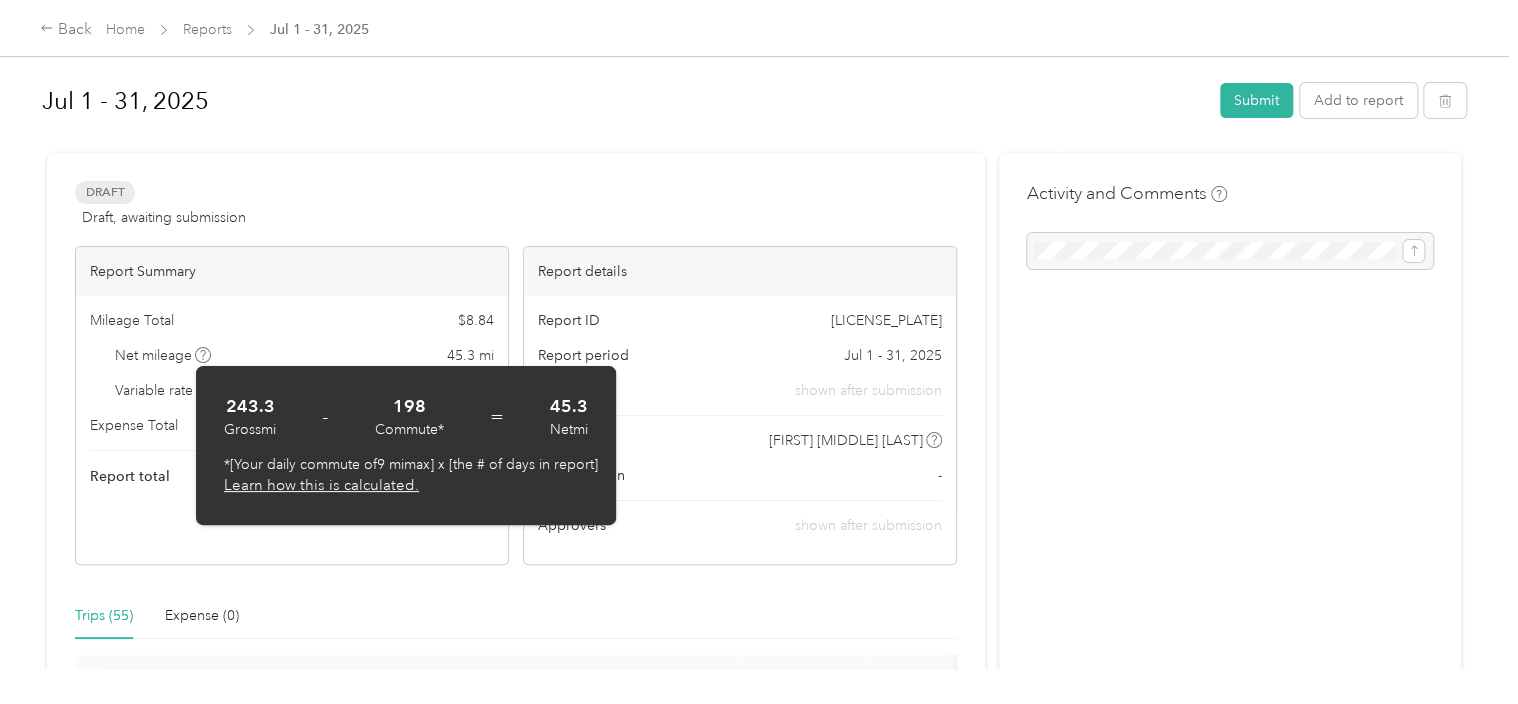 click 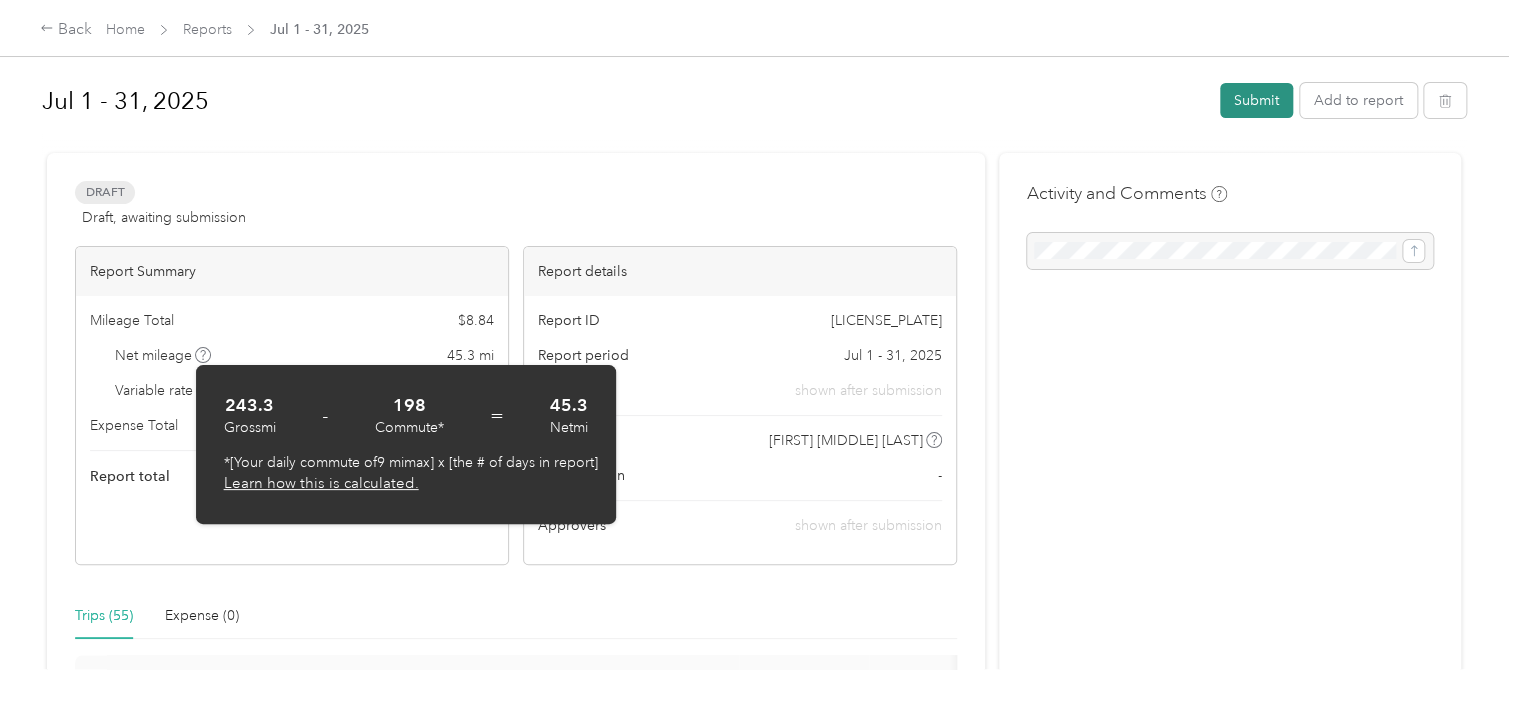 click on "Submit" at bounding box center [1256, 100] 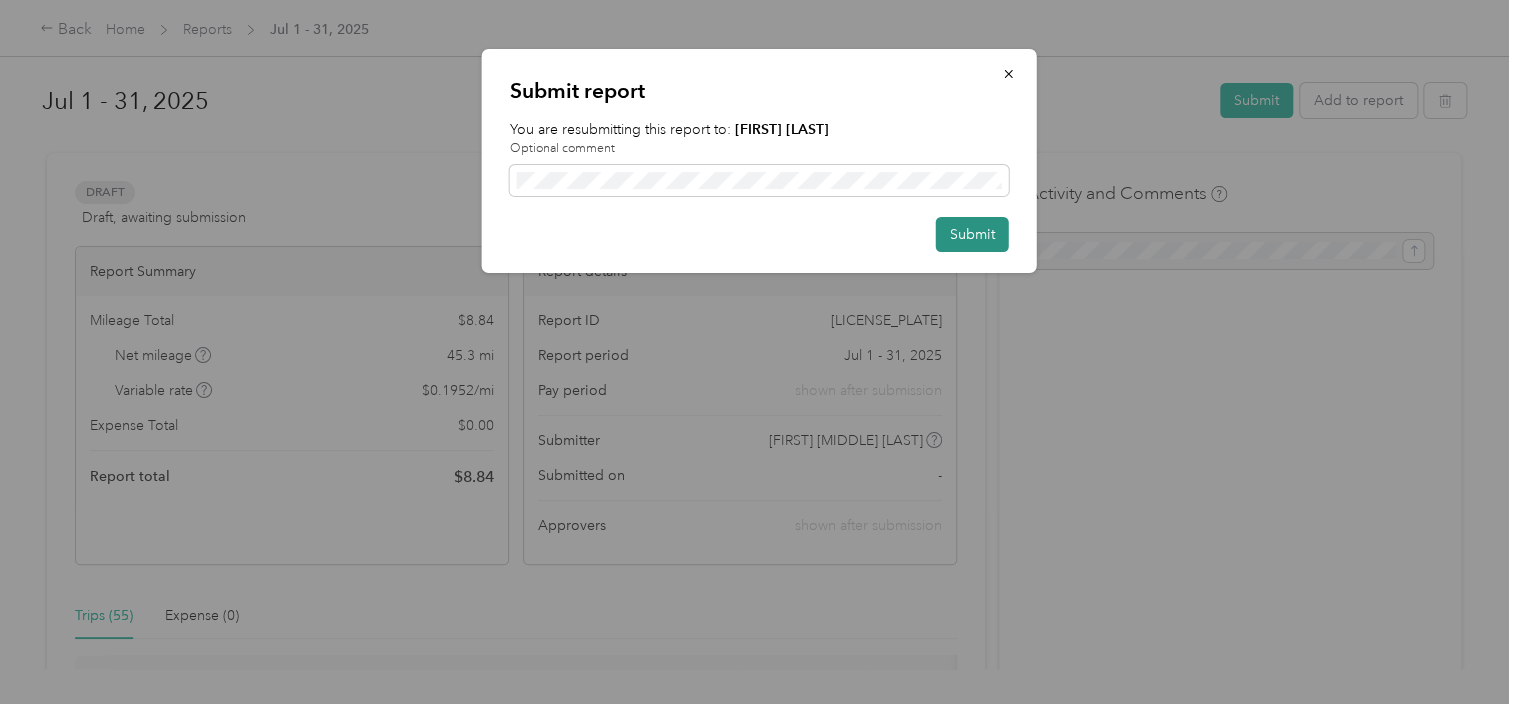 click on "Submit" at bounding box center (972, 234) 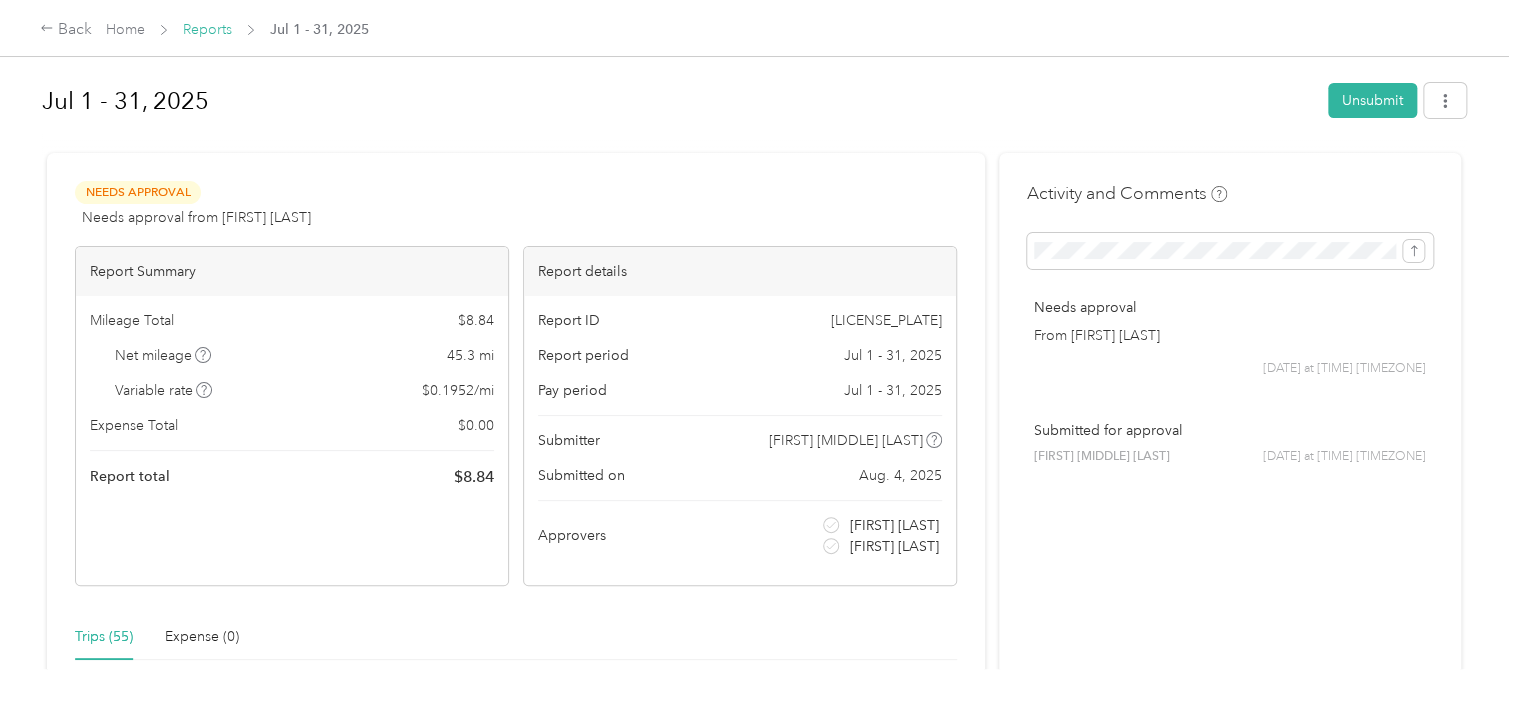 click on "Reports" at bounding box center (207, 29) 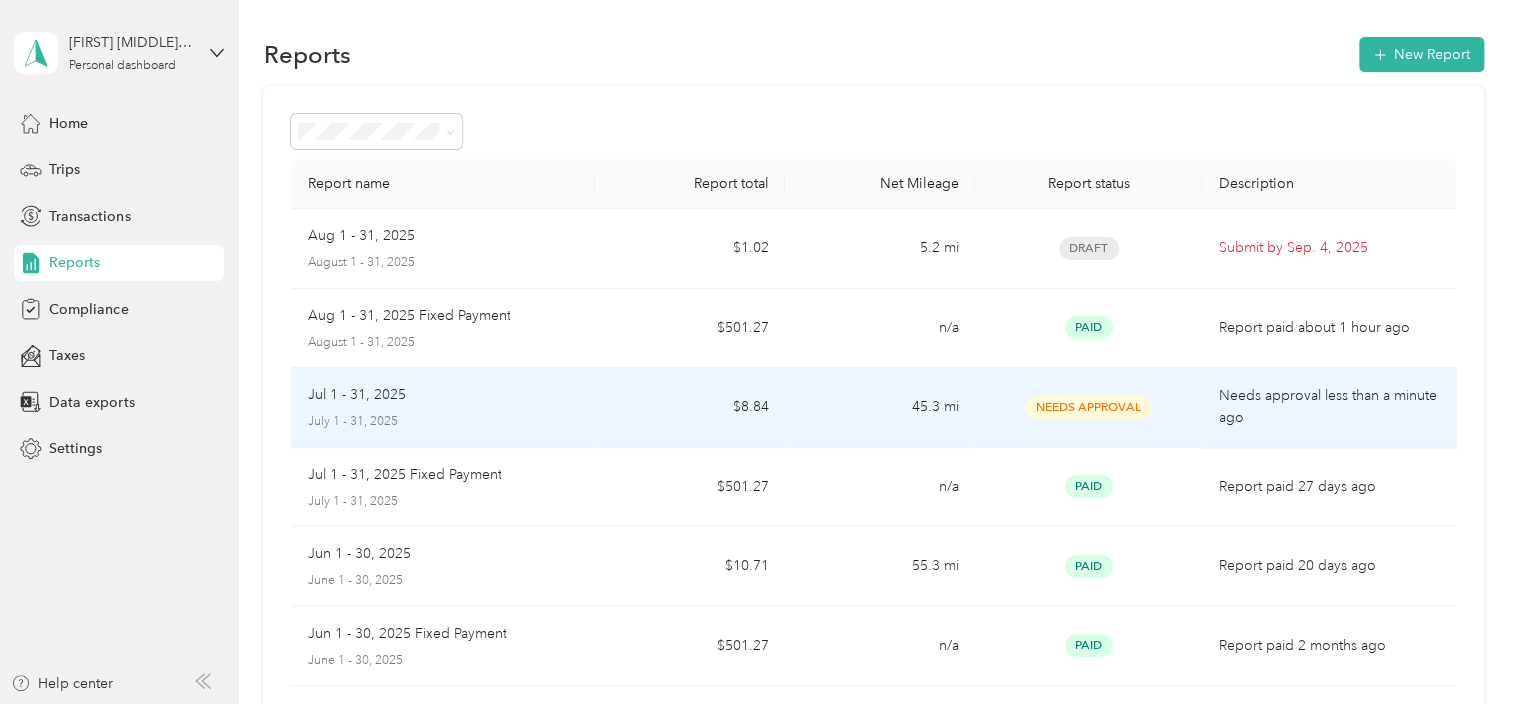scroll, scrollTop: 0, scrollLeft: 0, axis: both 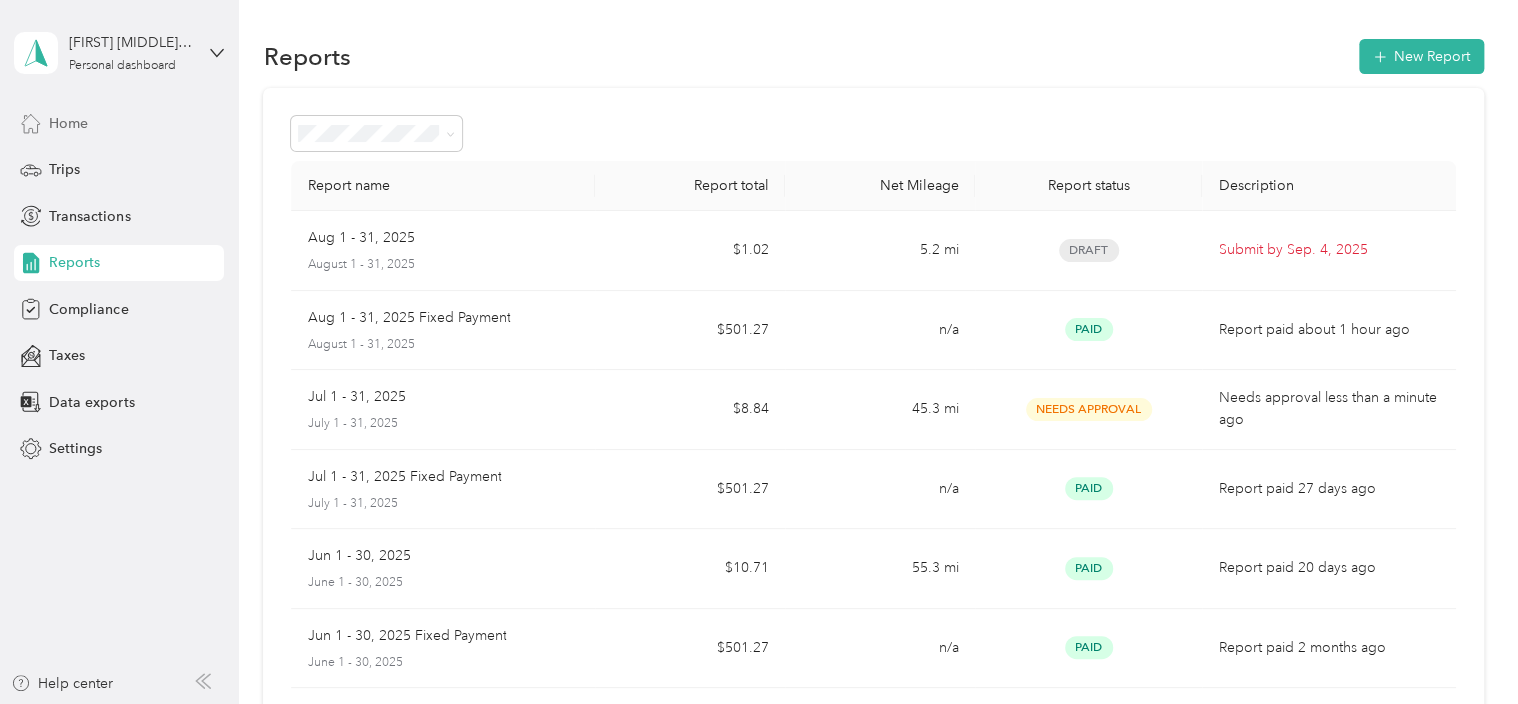 click on "Home" at bounding box center (68, 123) 